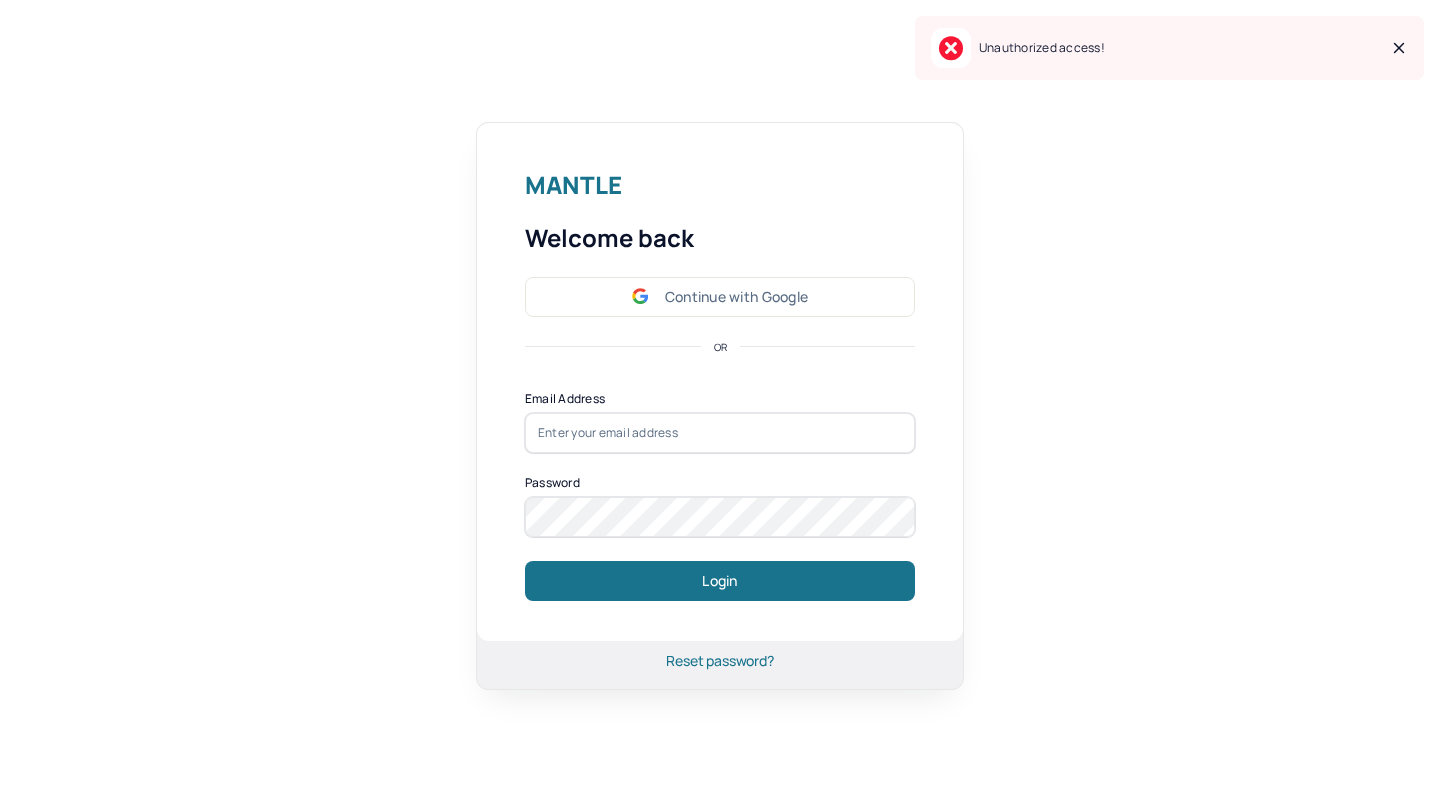 scroll, scrollTop: 0, scrollLeft: 0, axis: both 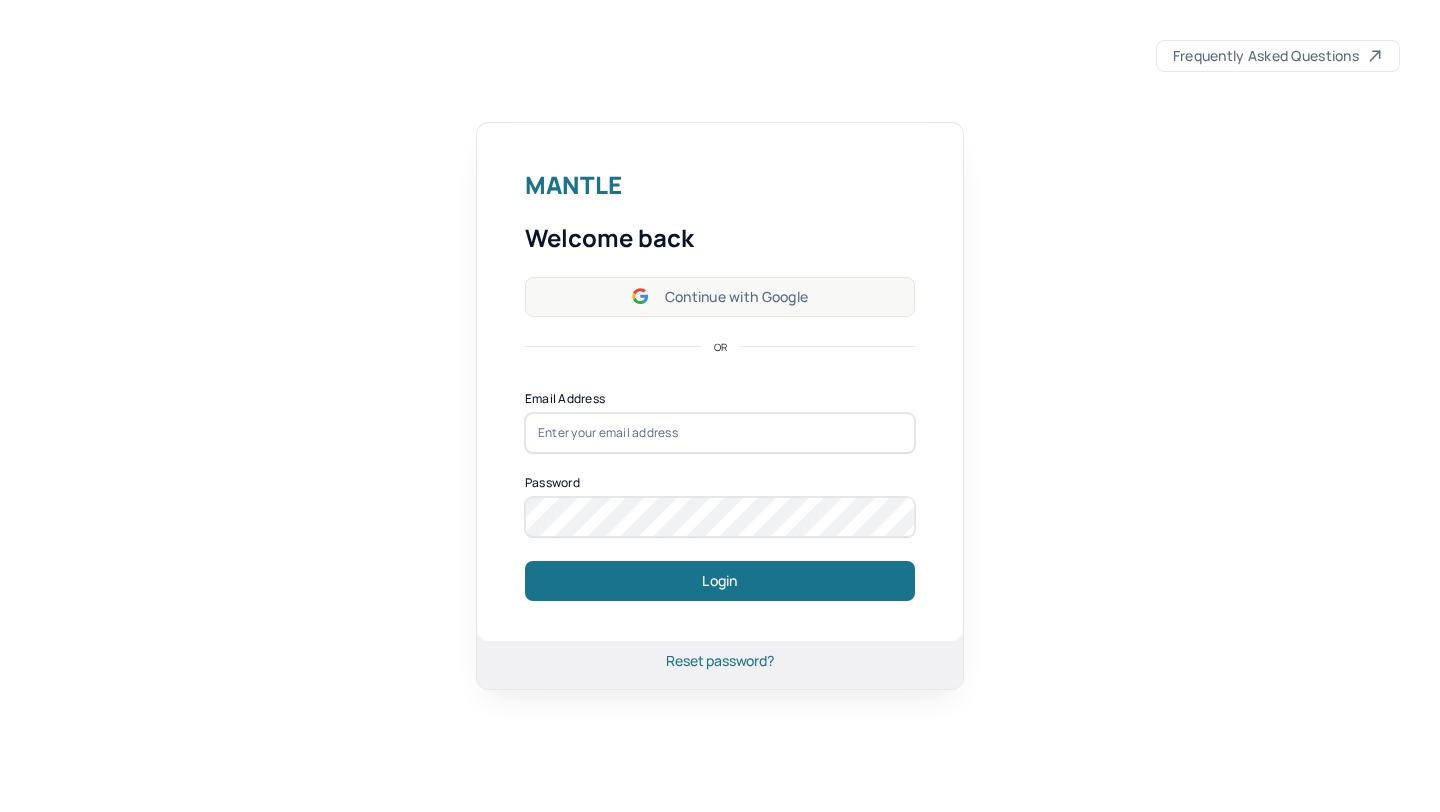 click on "Continue with Google" at bounding box center (720, 297) 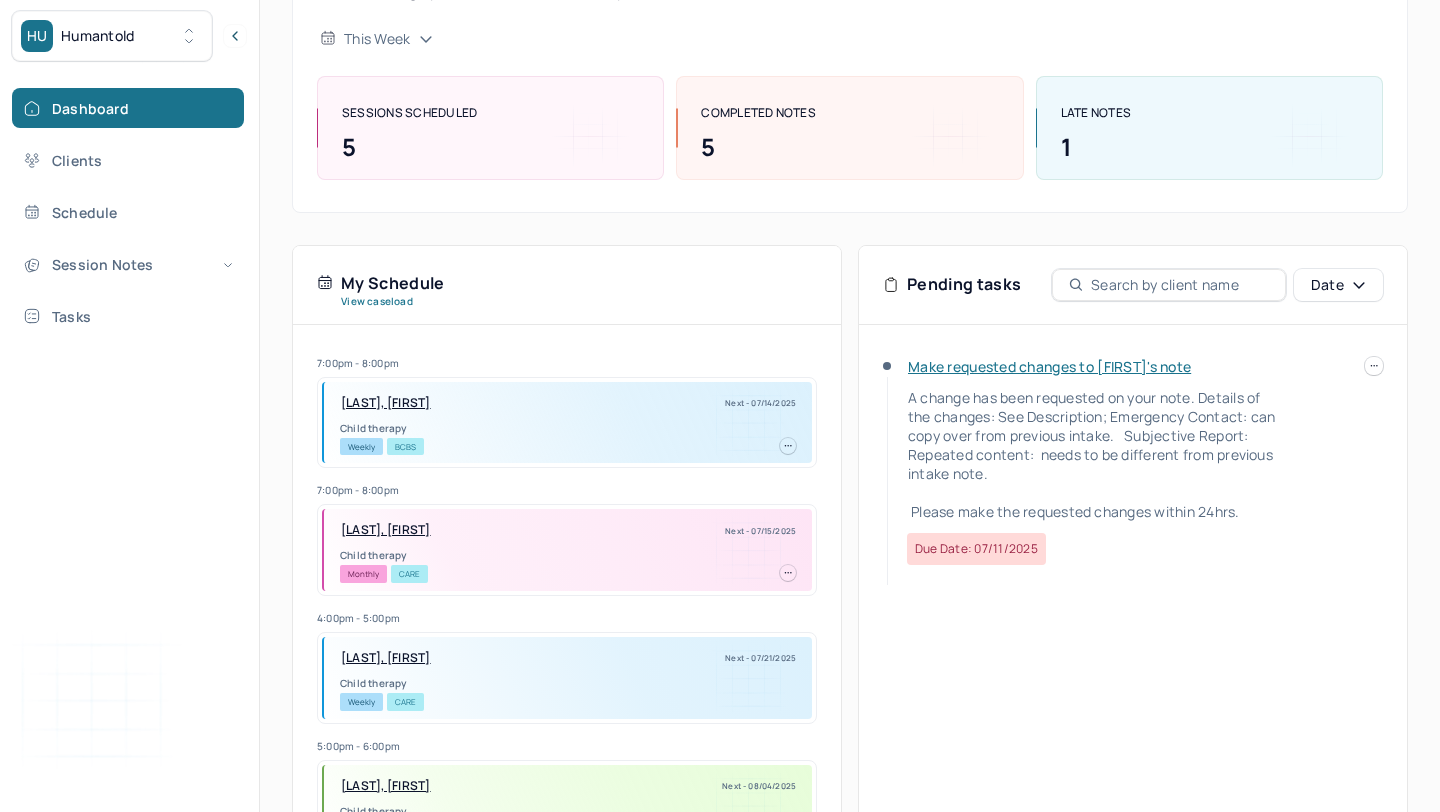 scroll, scrollTop: 244, scrollLeft: 0, axis: vertical 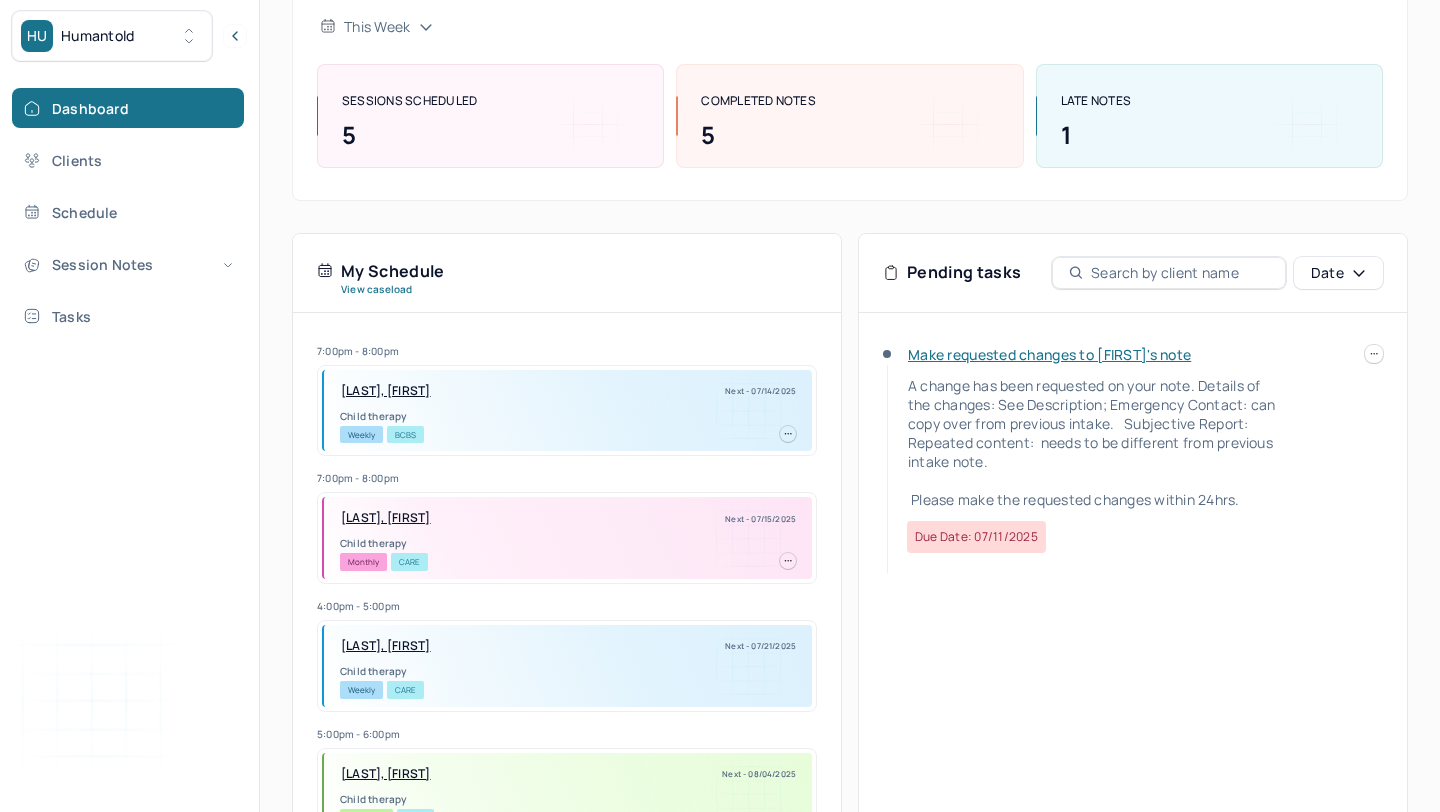 click on "Make requested changes to [FIRST]'s note" at bounding box center [1049, 354] 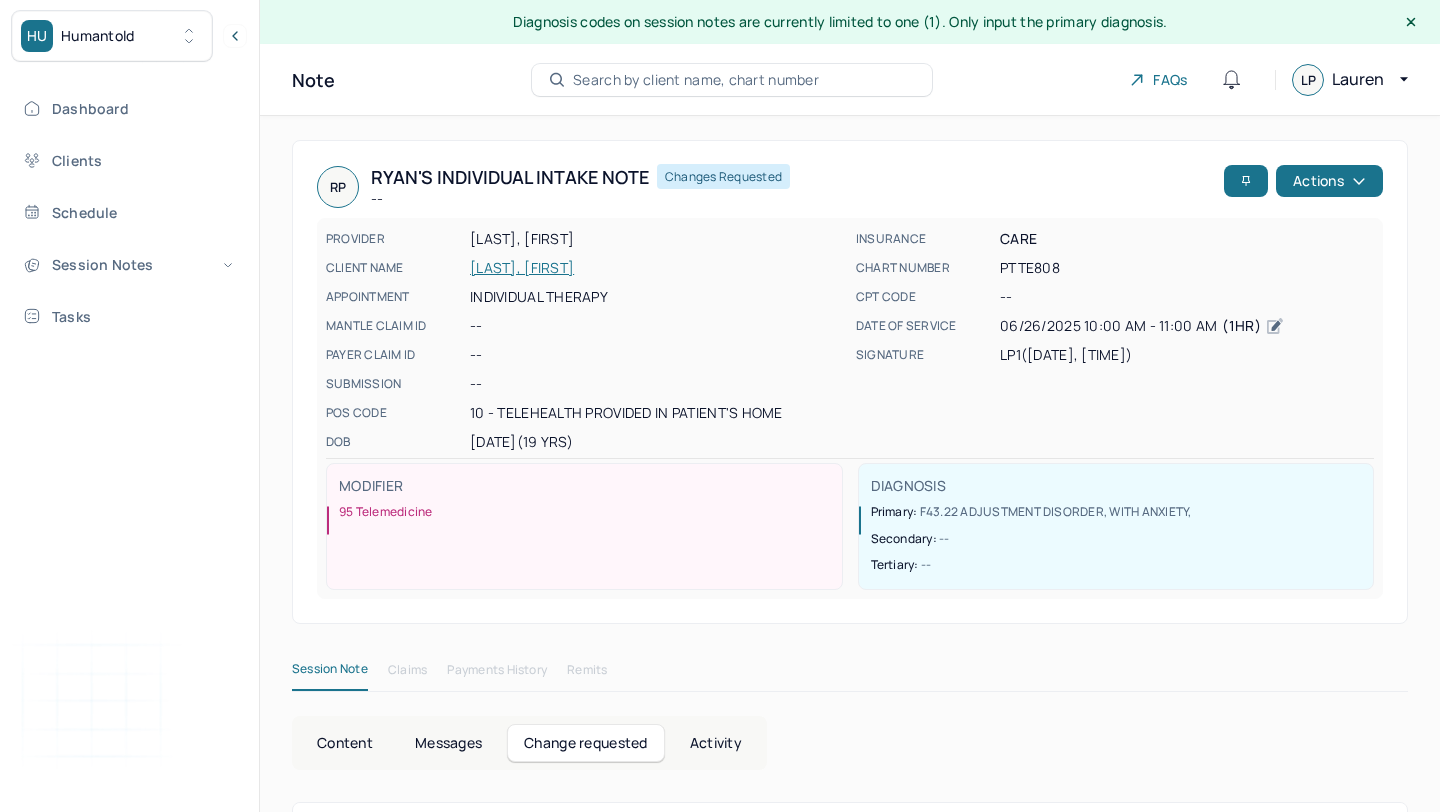scroll, scrollTop: 165, scrollLeft: 0, axis: vertical 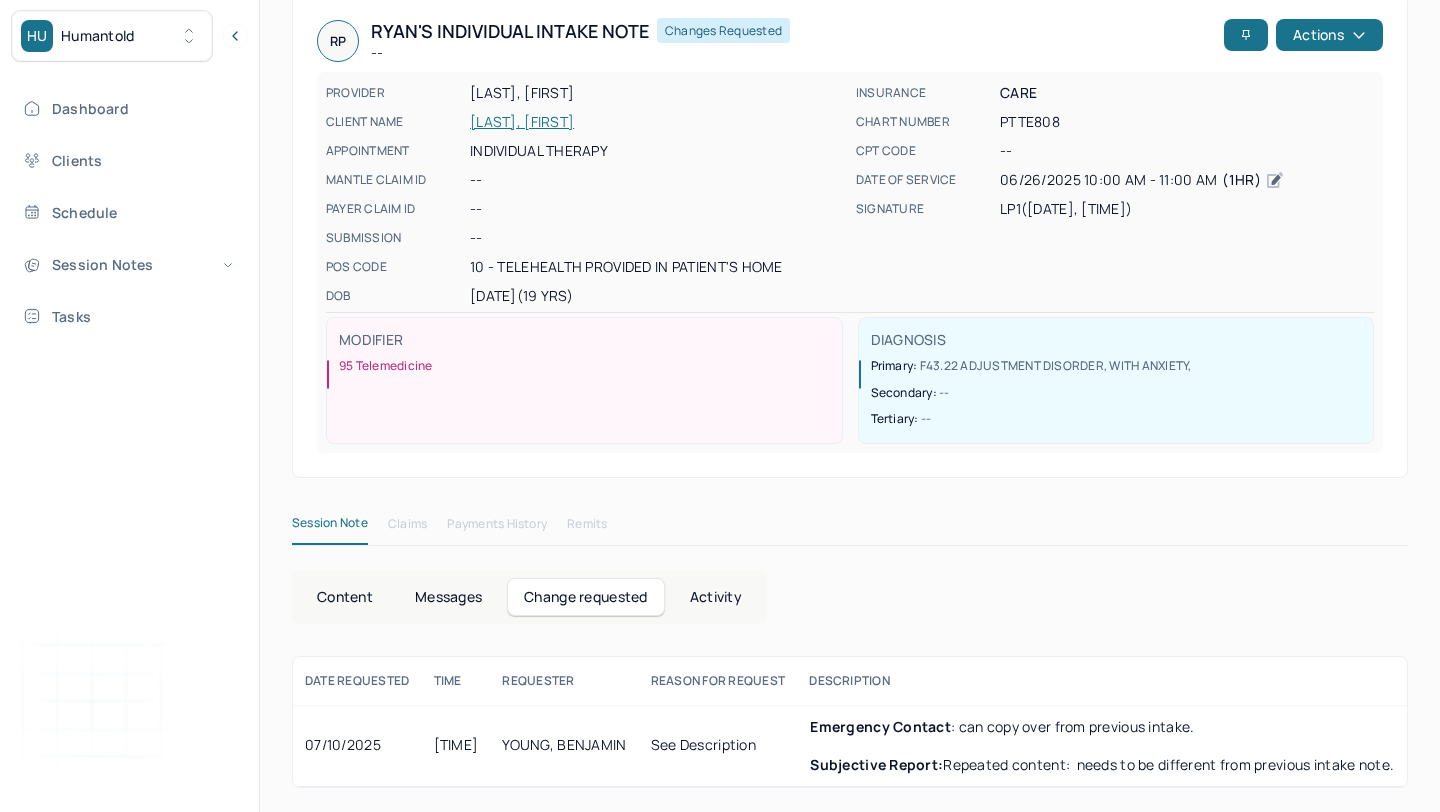 click on "Content" at bounding box center [345, 597] 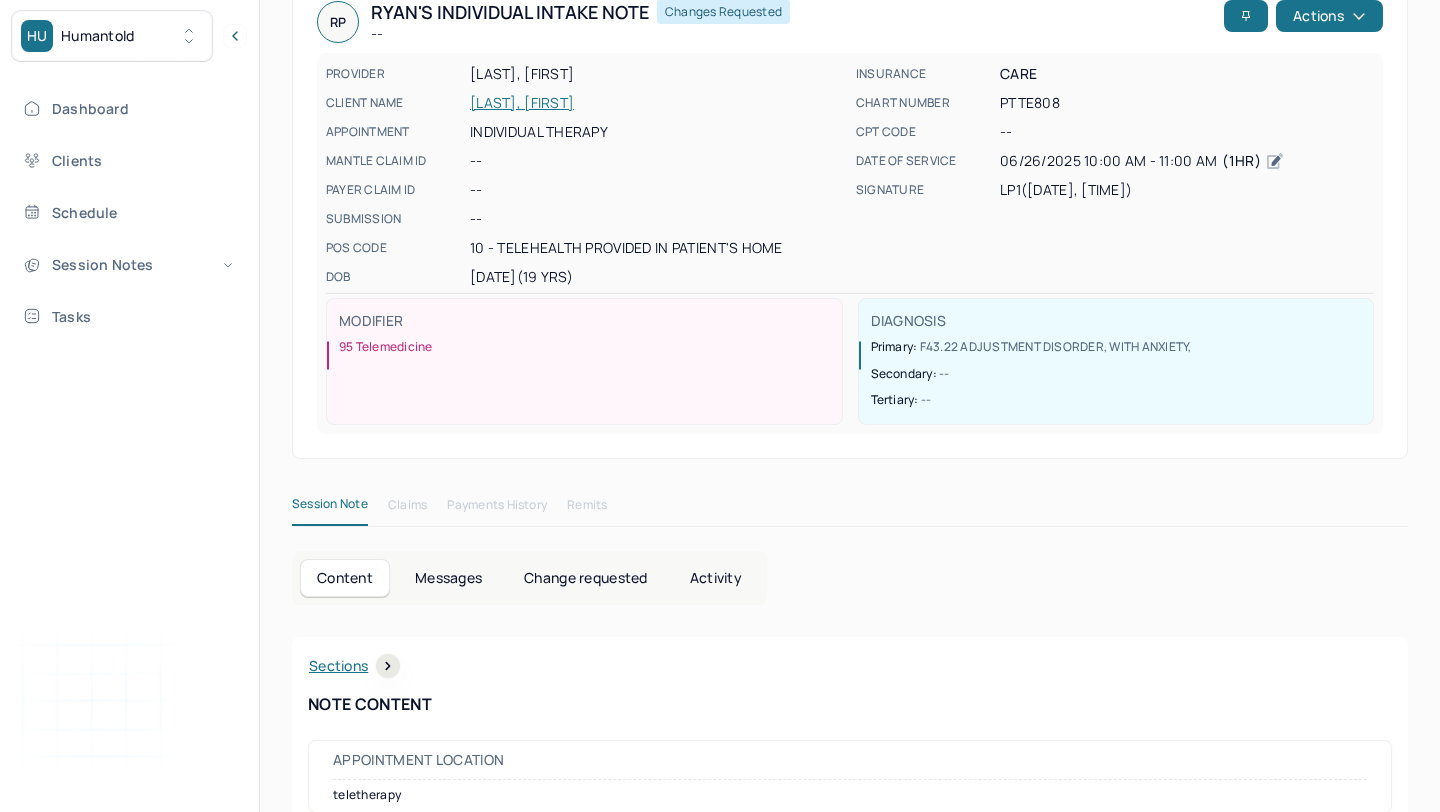 click on "[LAST], [FIRST]" at bounding box center [657, 103] 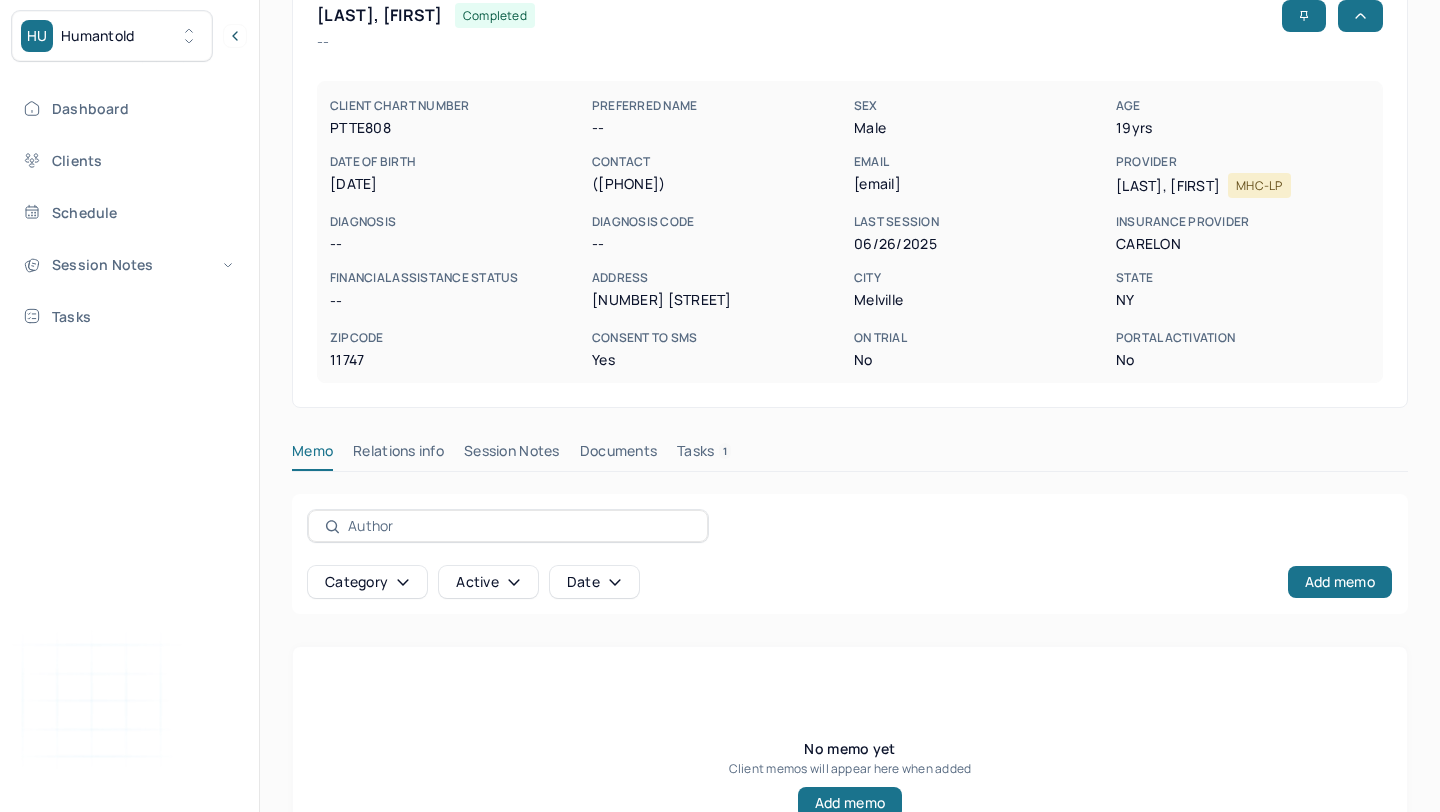 click on "Session Notes" at bounding box center [512, 455] 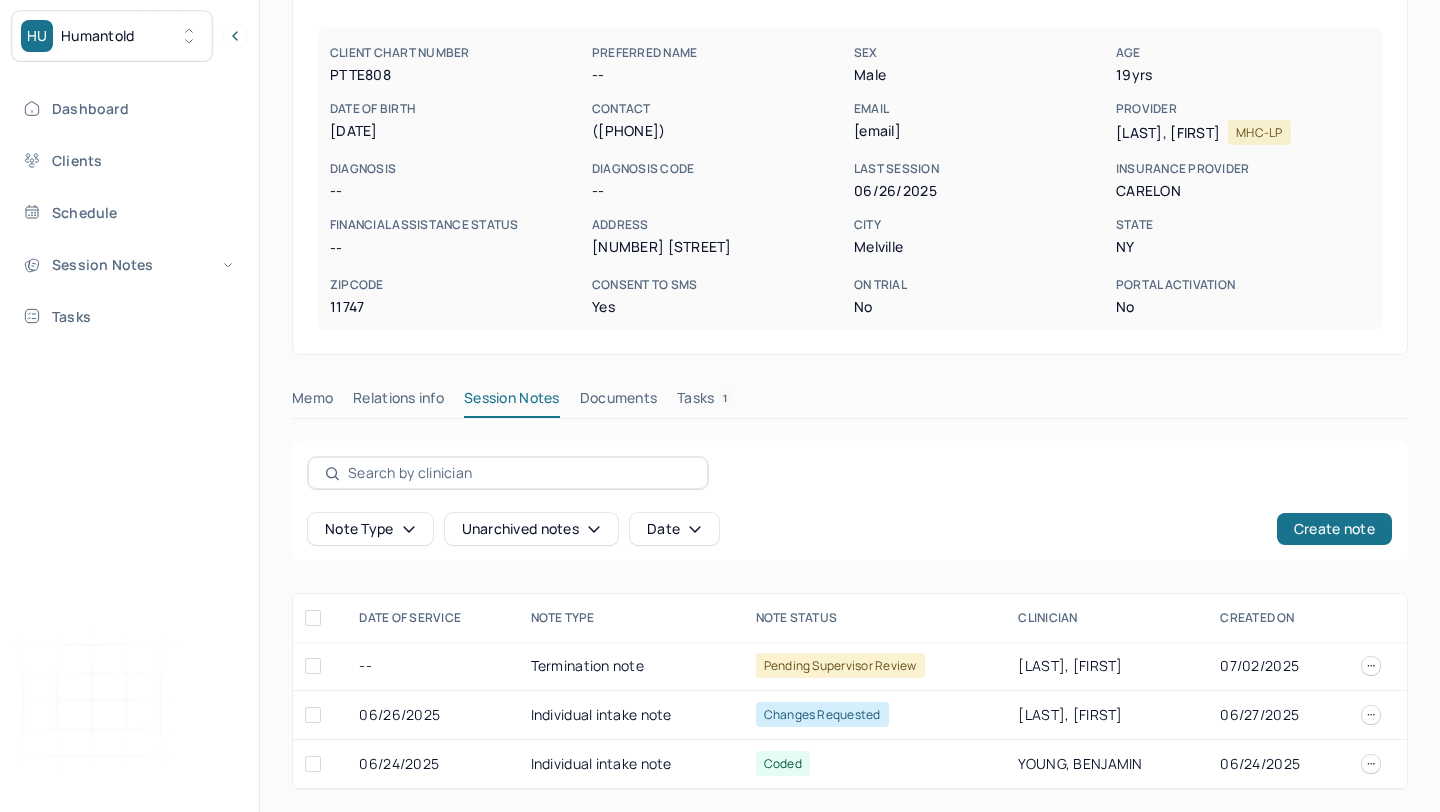 scroll, scrollTop: 220, scrollLeft: 0, axis: vertical 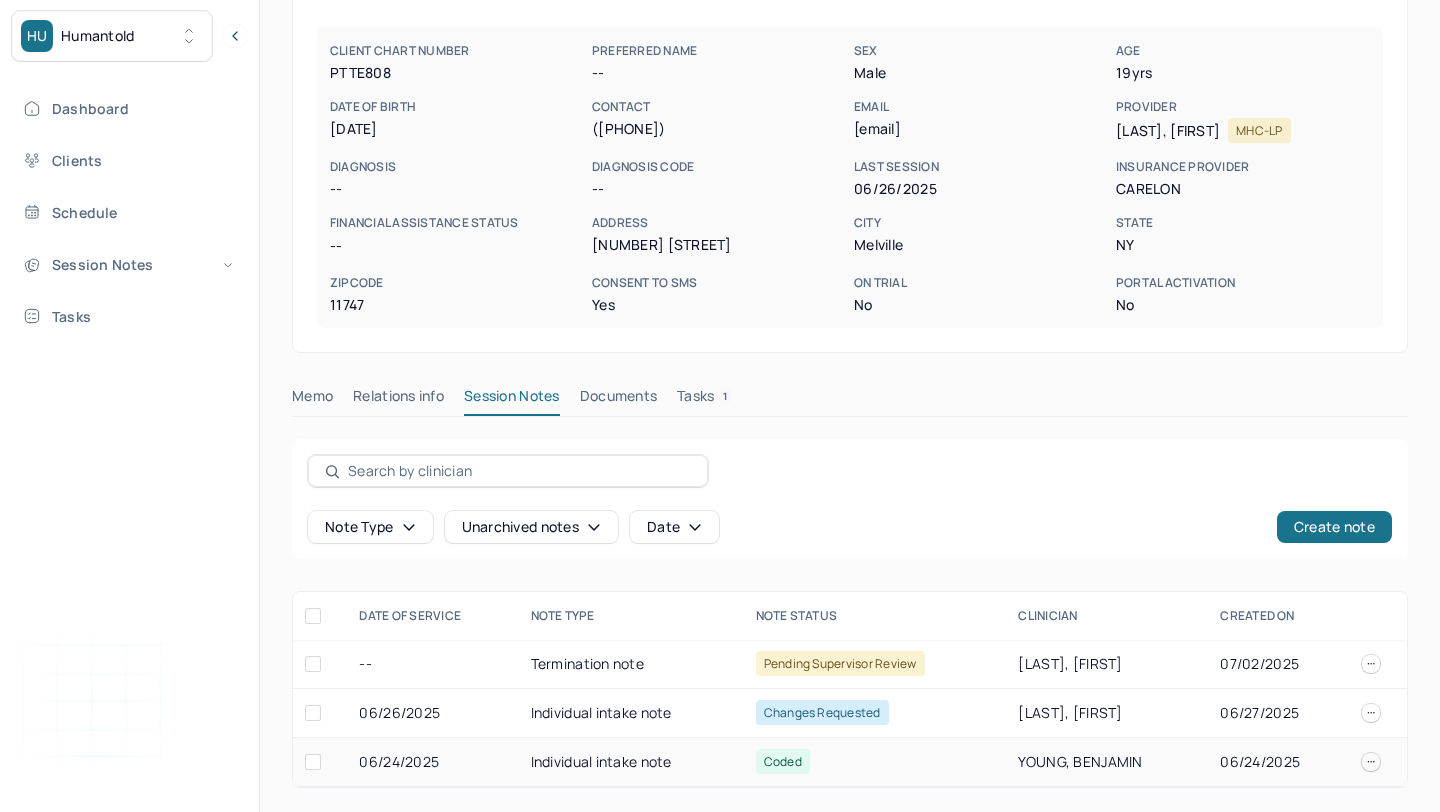 click on "Individual intake note" at bounding box center (631, 762) 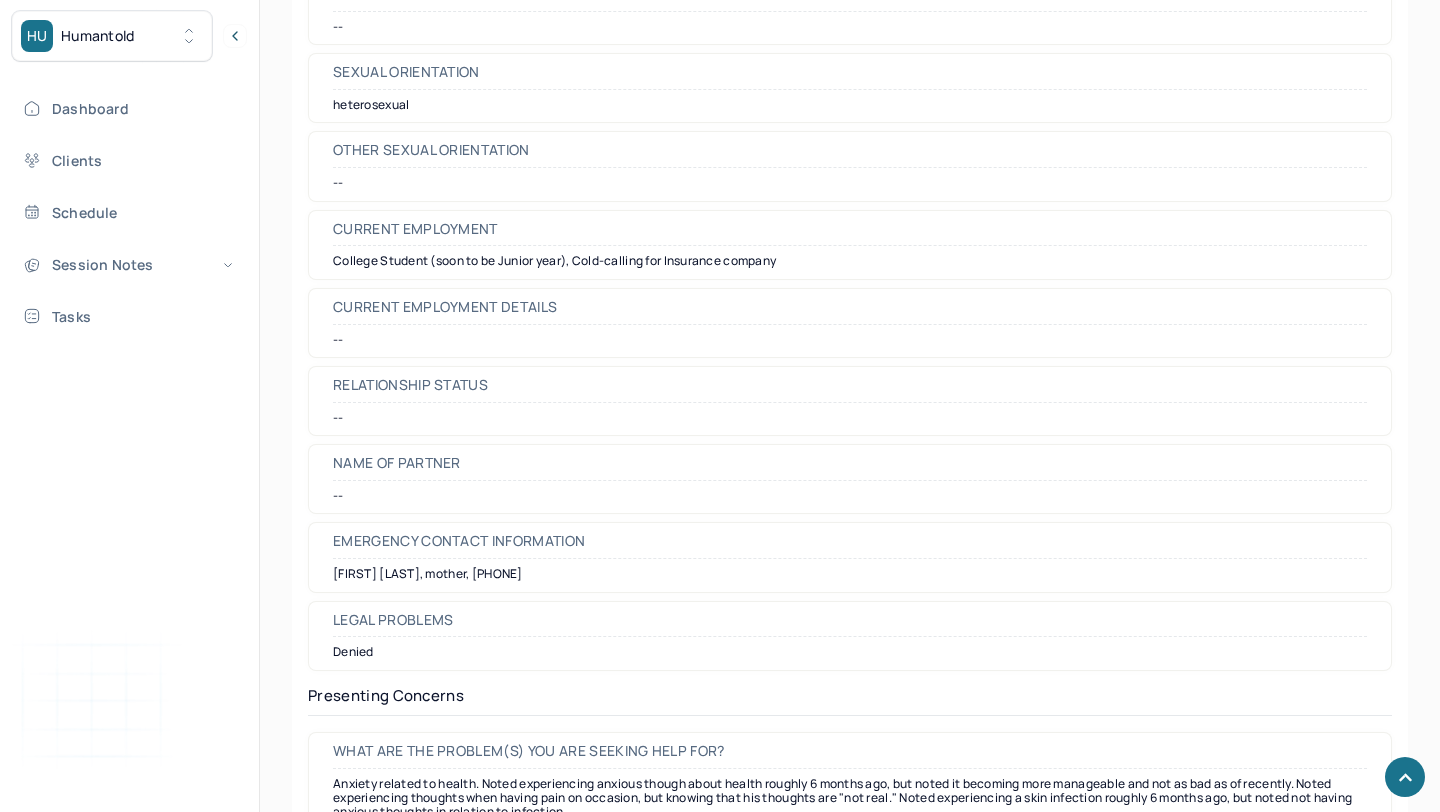 scroll, scrollTop: 2191, scrollLeft: 0, axis: vertical 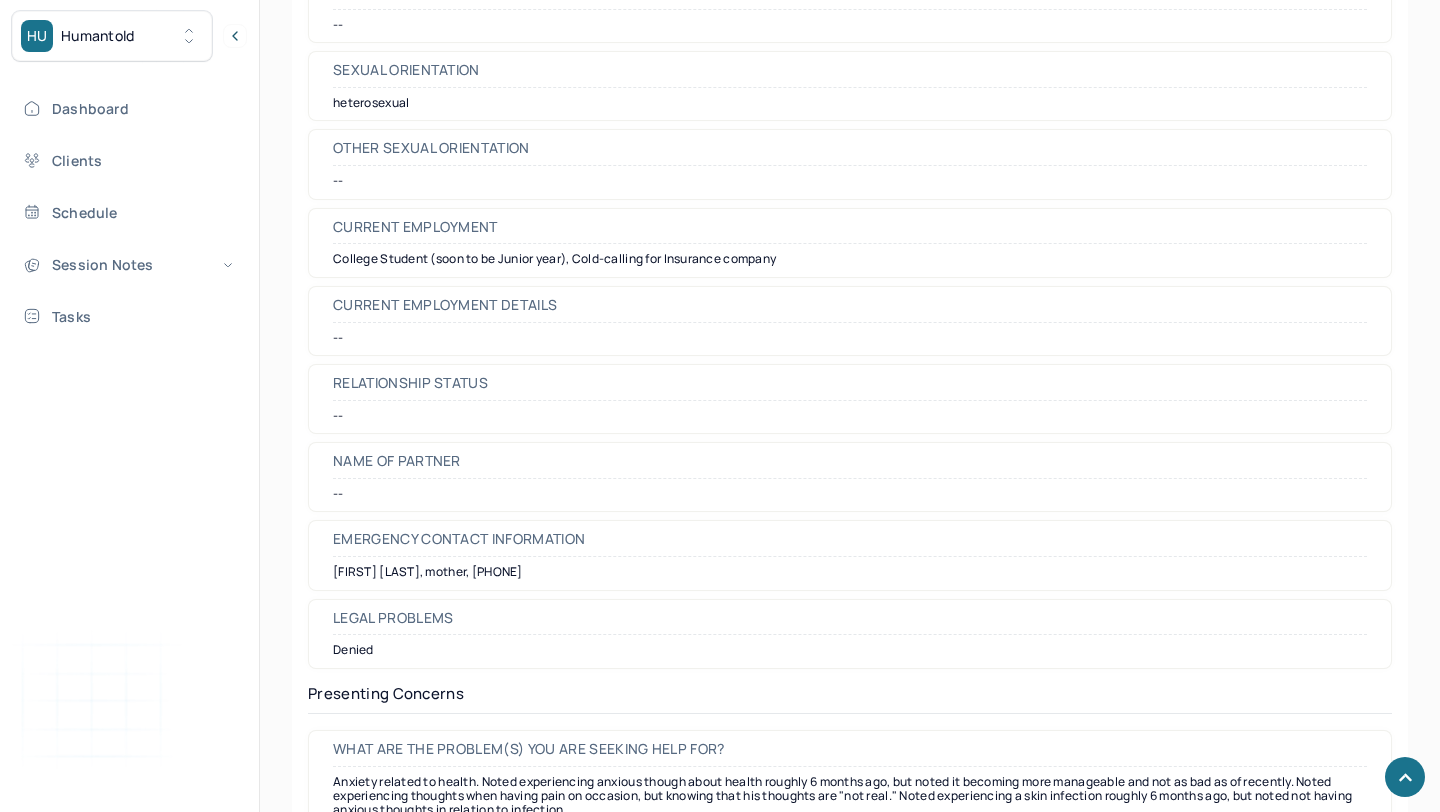 drag, startPoint x: 552, startPoint y: 570, endPoint x: 327, endPoint y: 578, distance: 225.14218 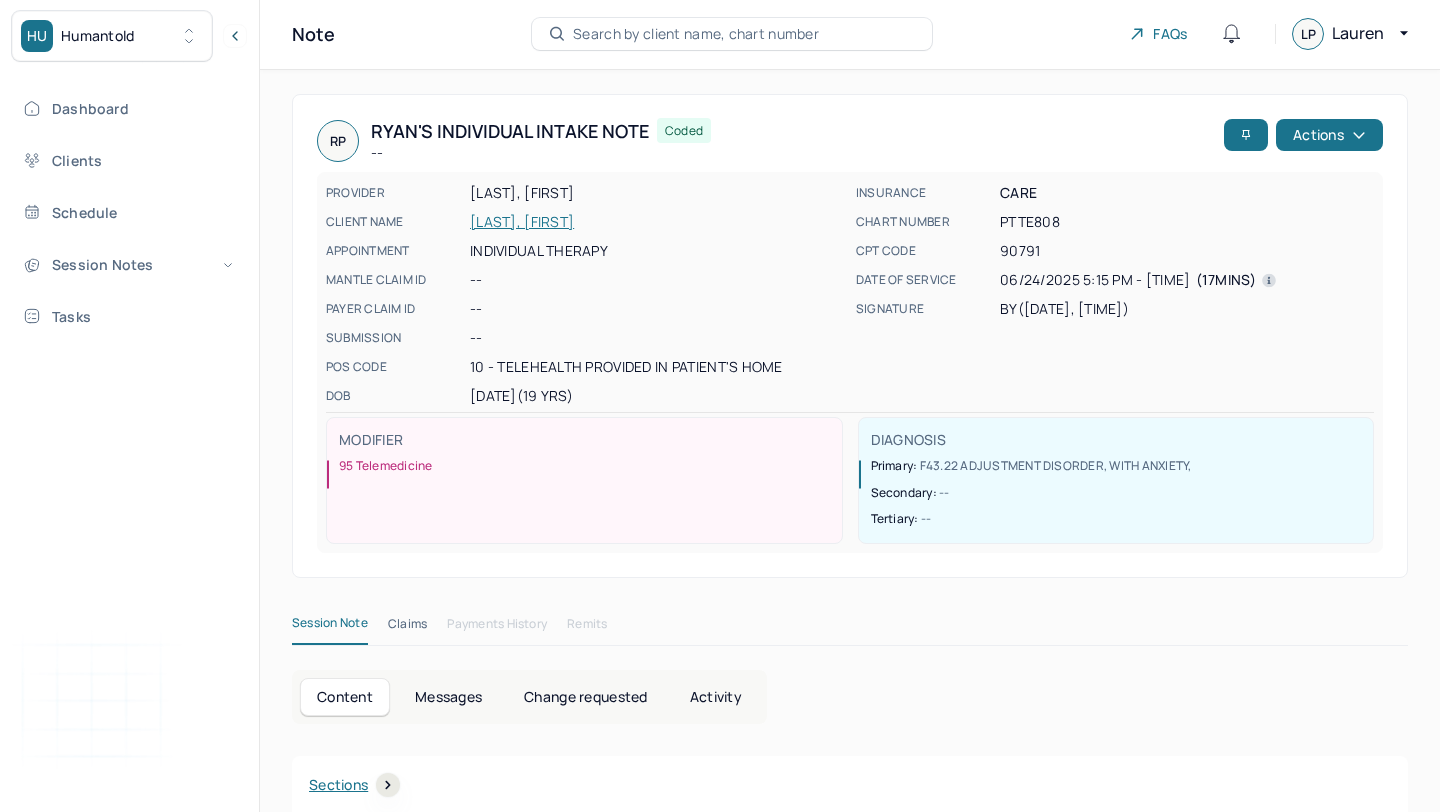 scroll, scrollTop: 25, scrollLeft: 0, axis: vertical 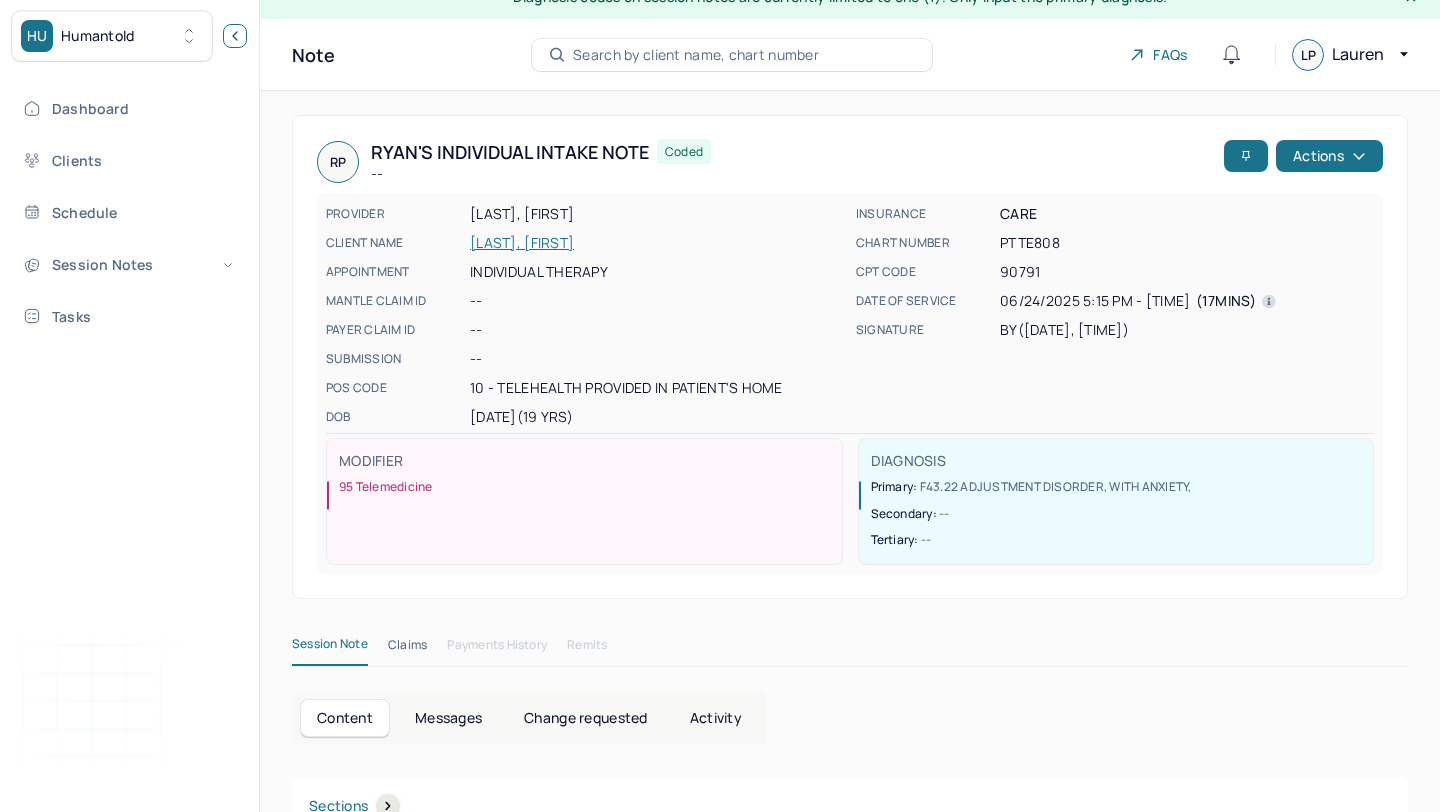 click 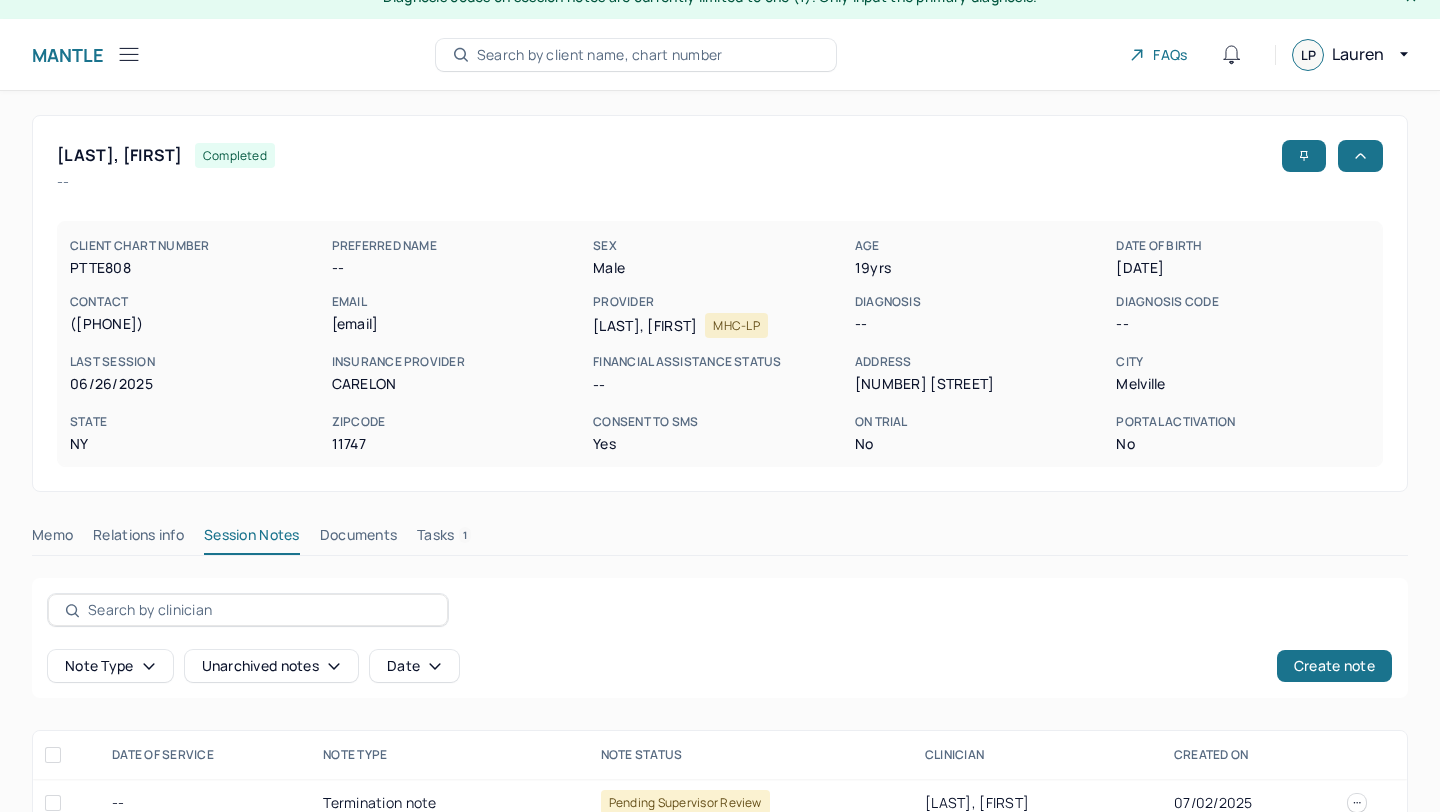 scroll, scrollTop: 164, scrollLeft: 0, axis: vertical 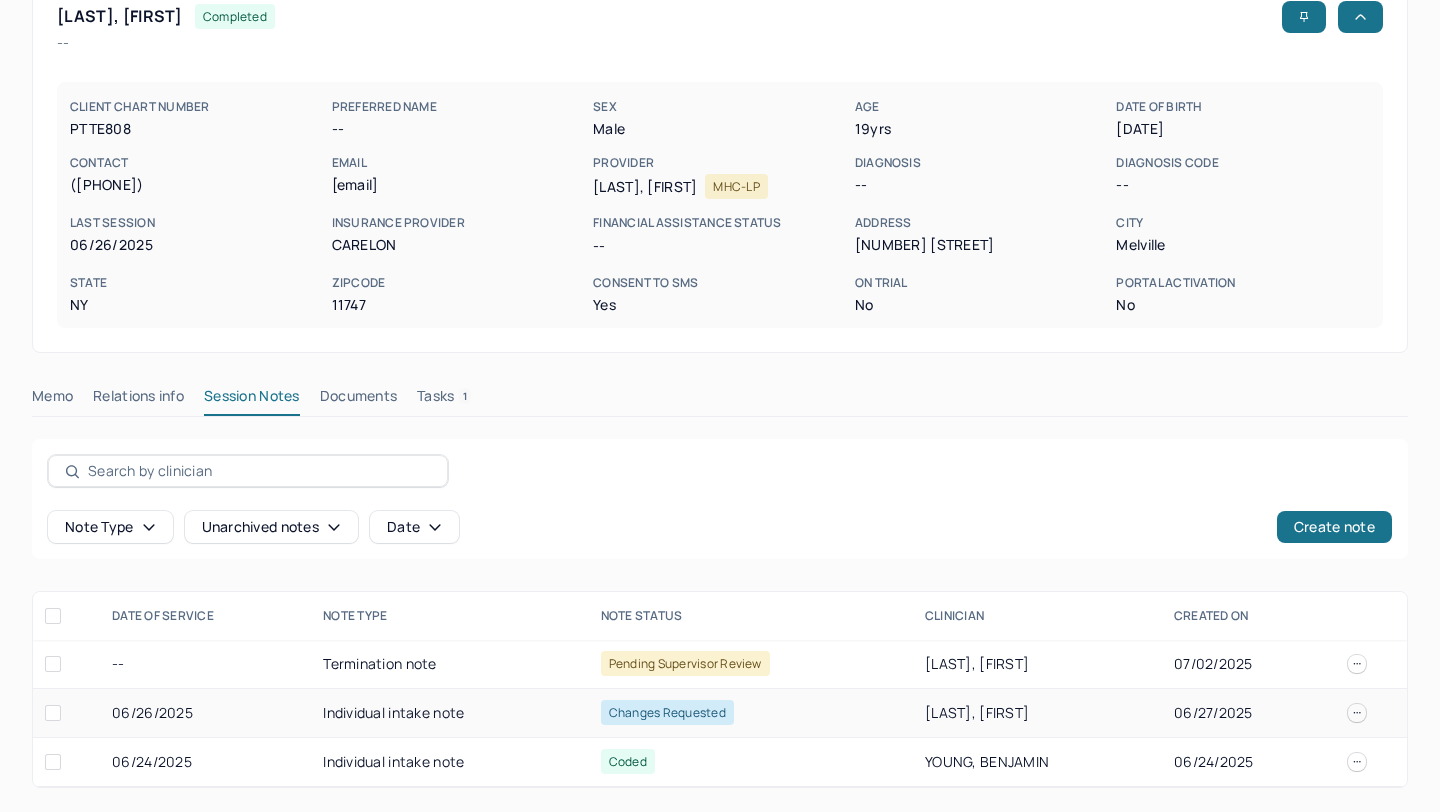 click on "Individual intake note" at bounding box center (450, 713) 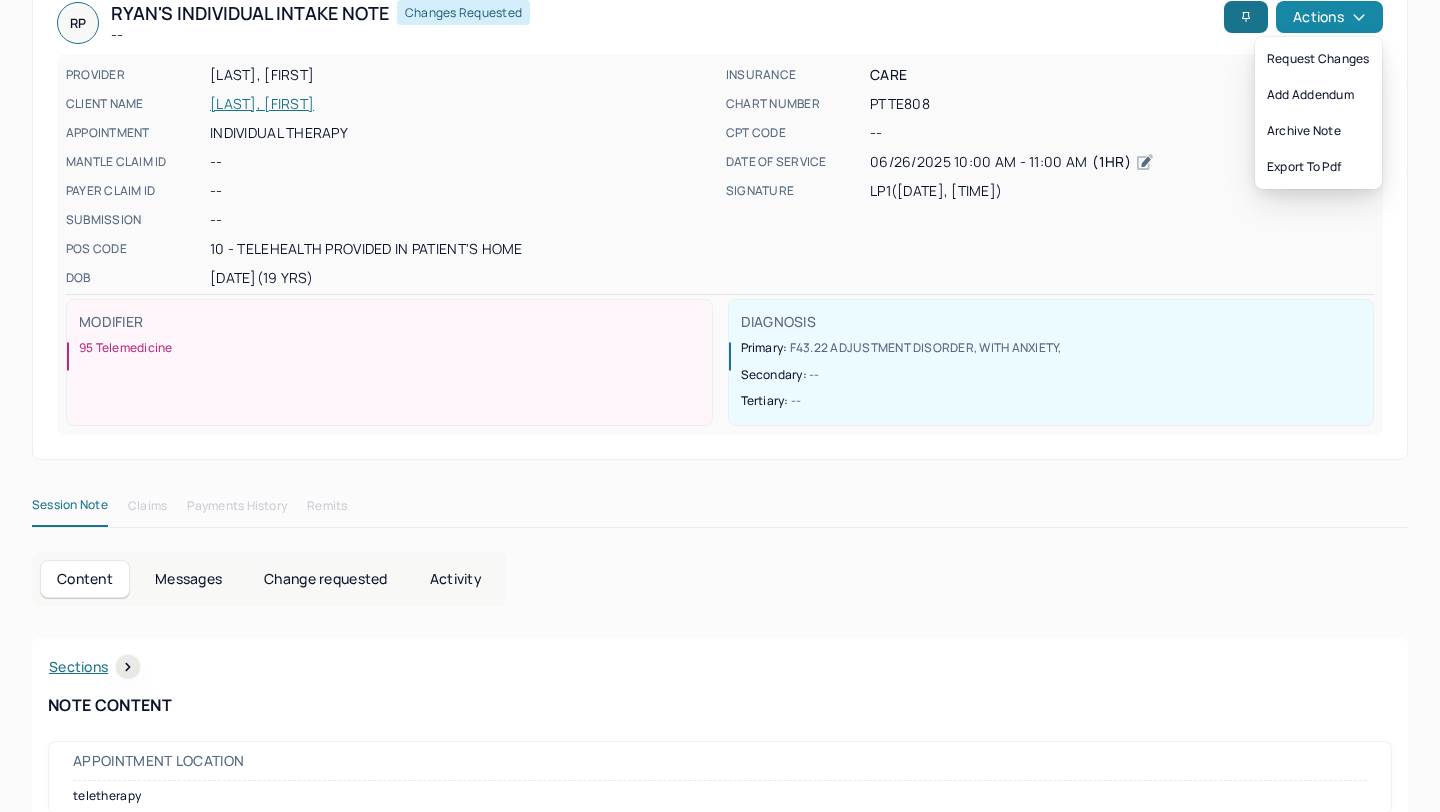 click on "Actions" at bounding box center [1329, 17] 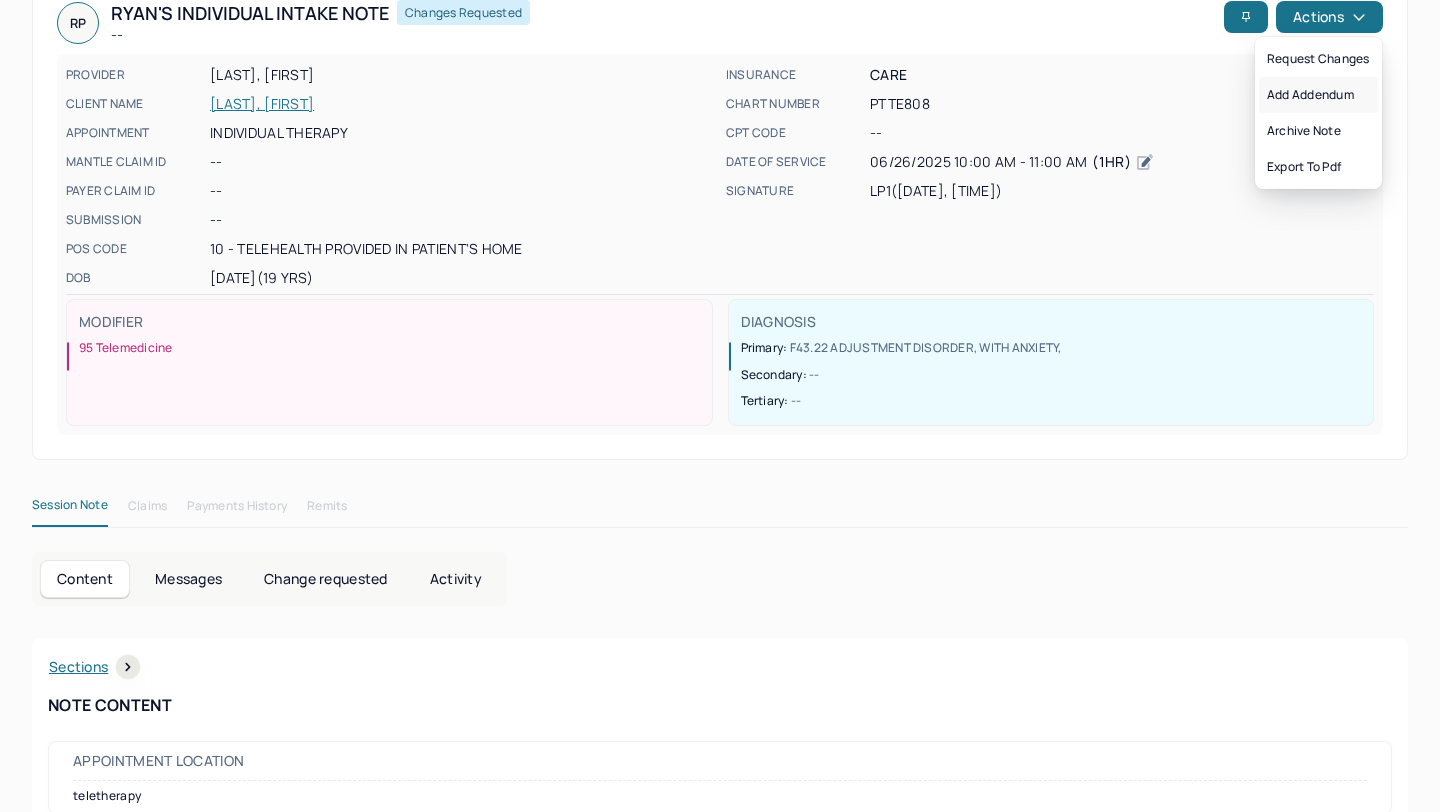 click on "Add addendum" at bounding box center [1318, 95] 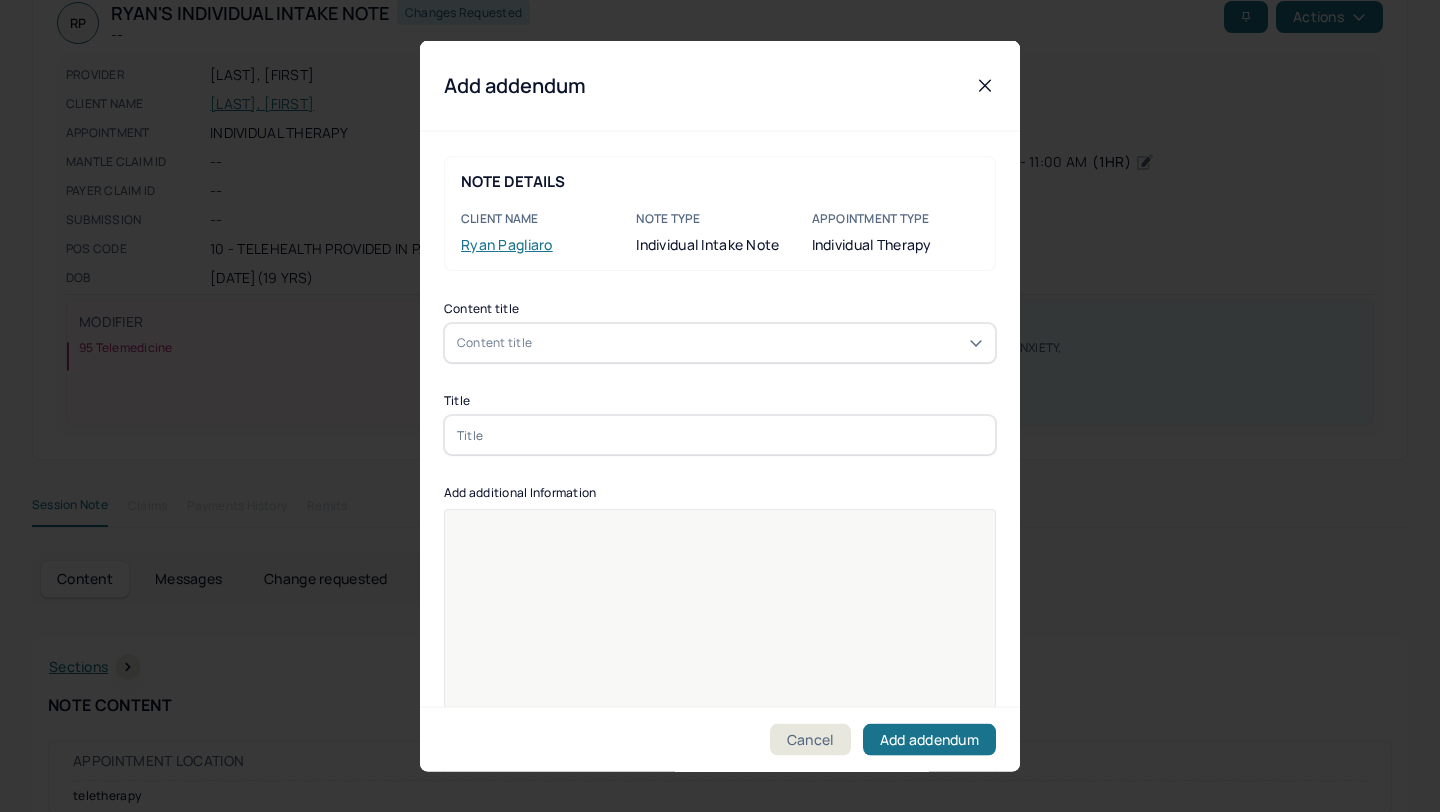 click on "Content title" at bounding box center [720, 343] 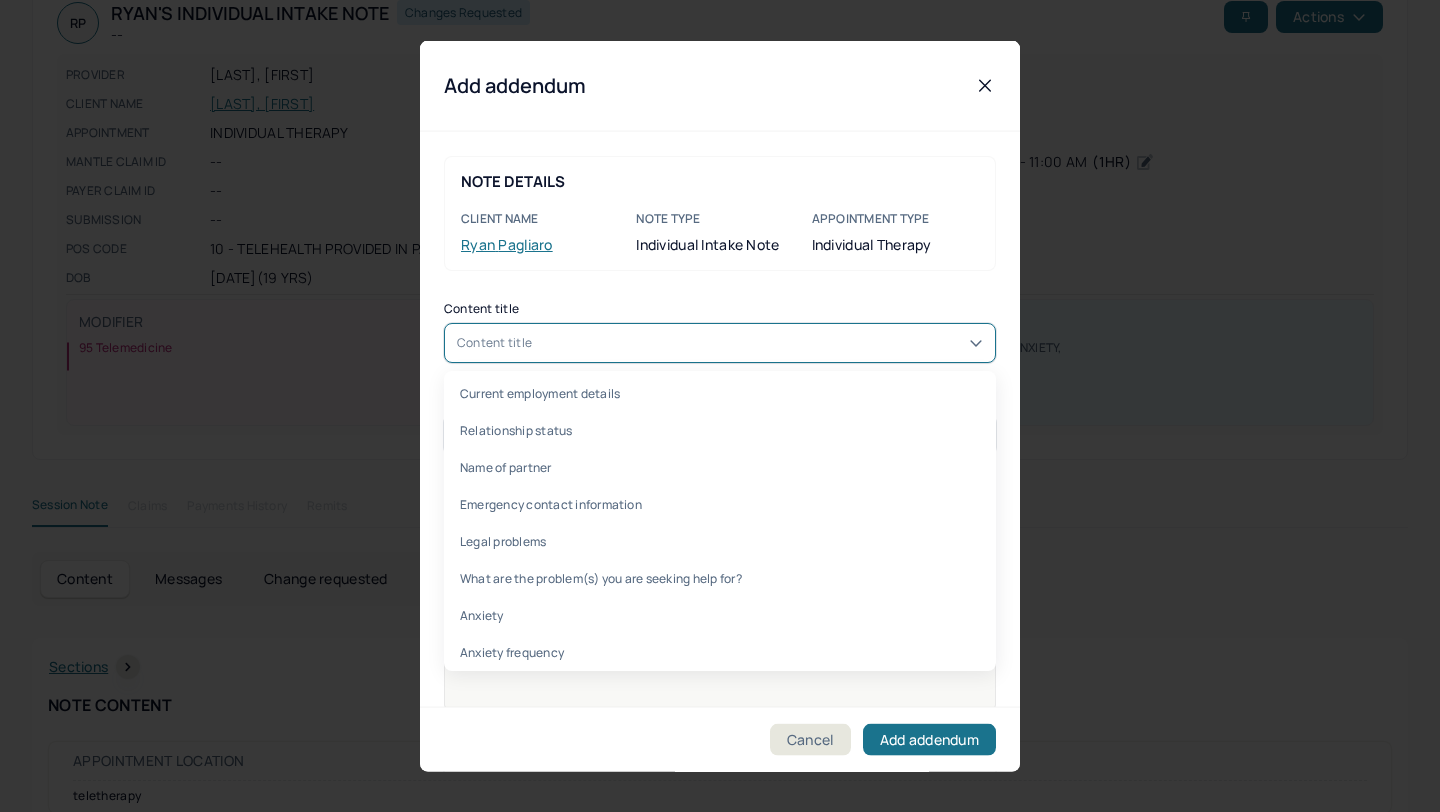 scroll, scrollTop: 825, scrollLeft: 0, axis: vertical 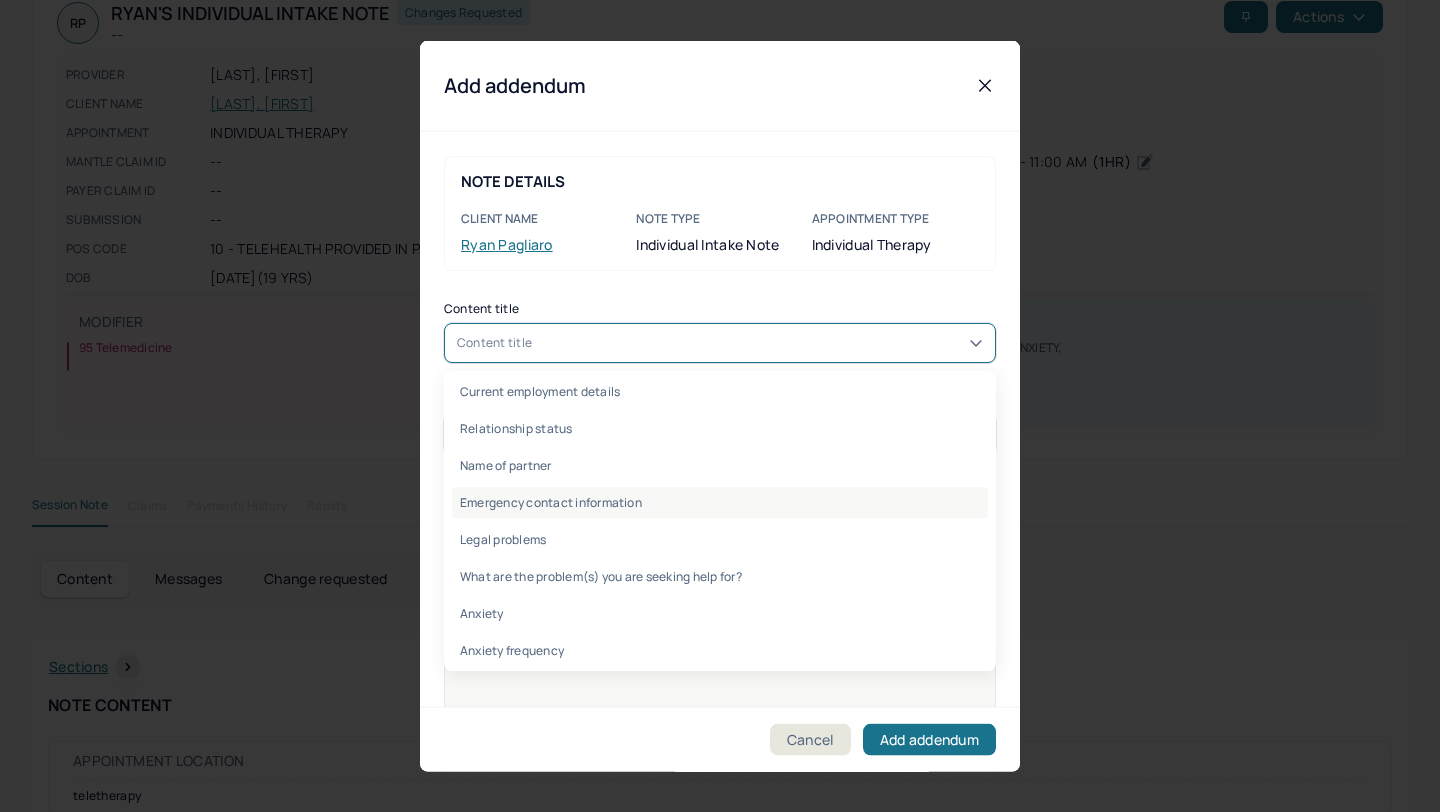 click on "Emergency contact information" at bounding box center [720, 502] 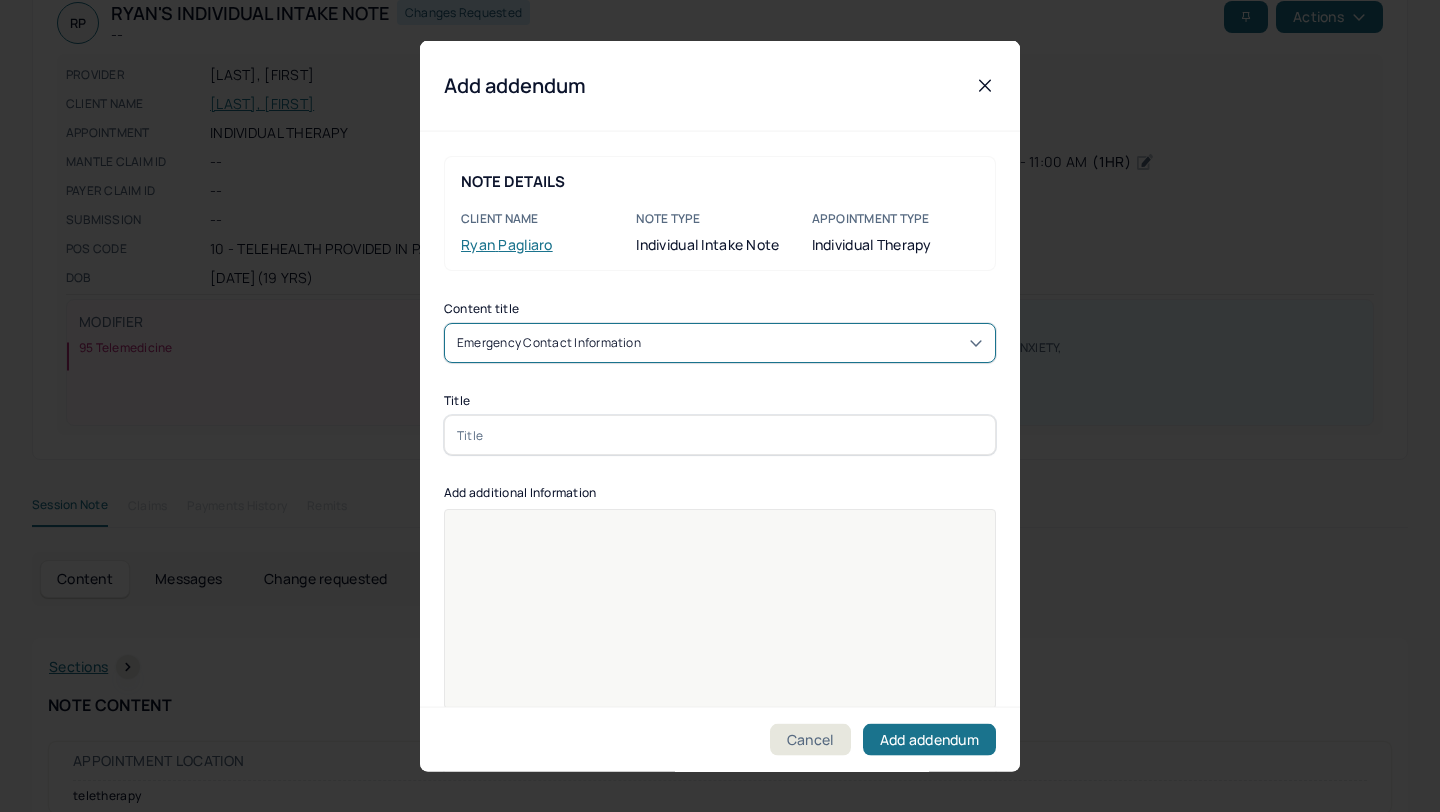 click at bounding box center [720, 435] 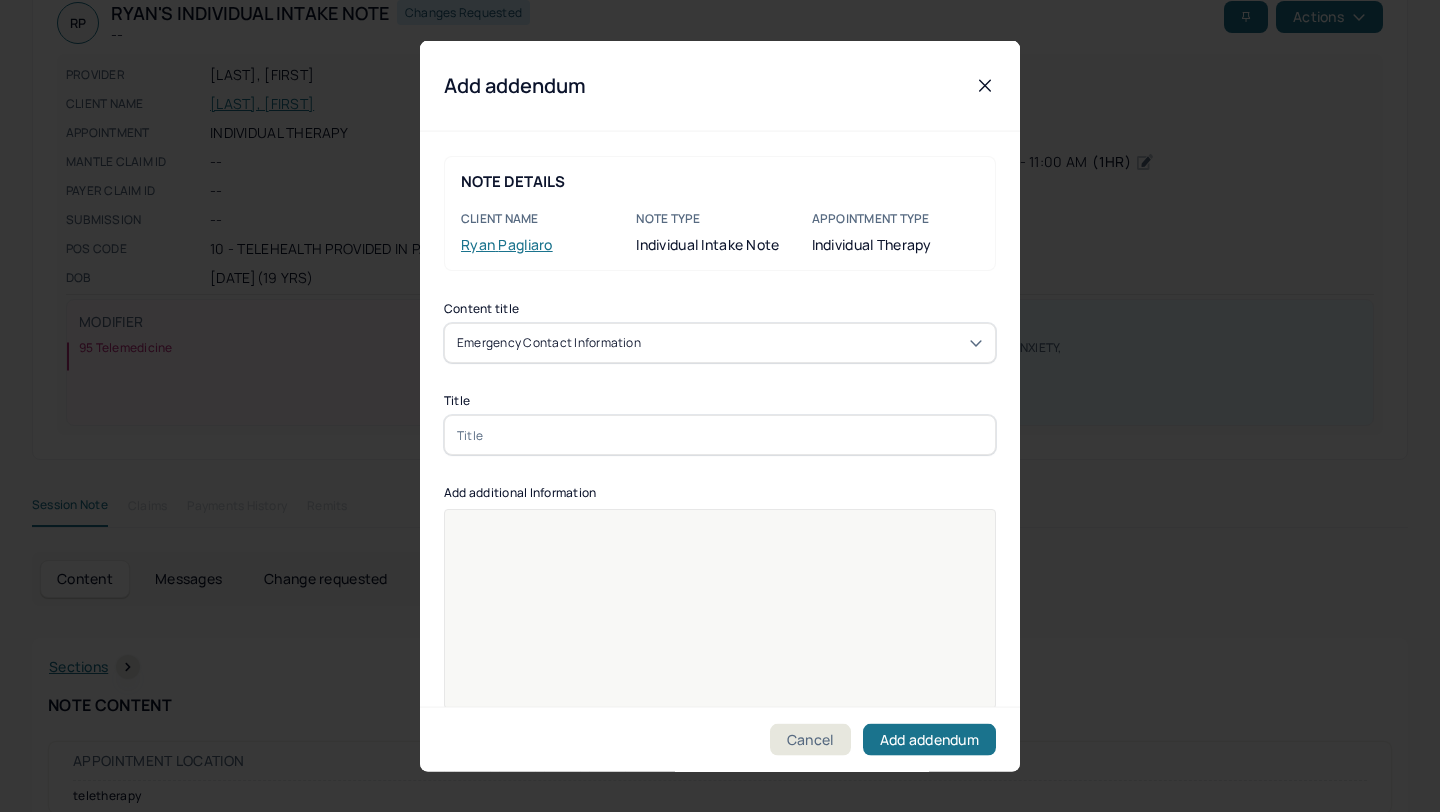 click at bounding box center [720, 622] 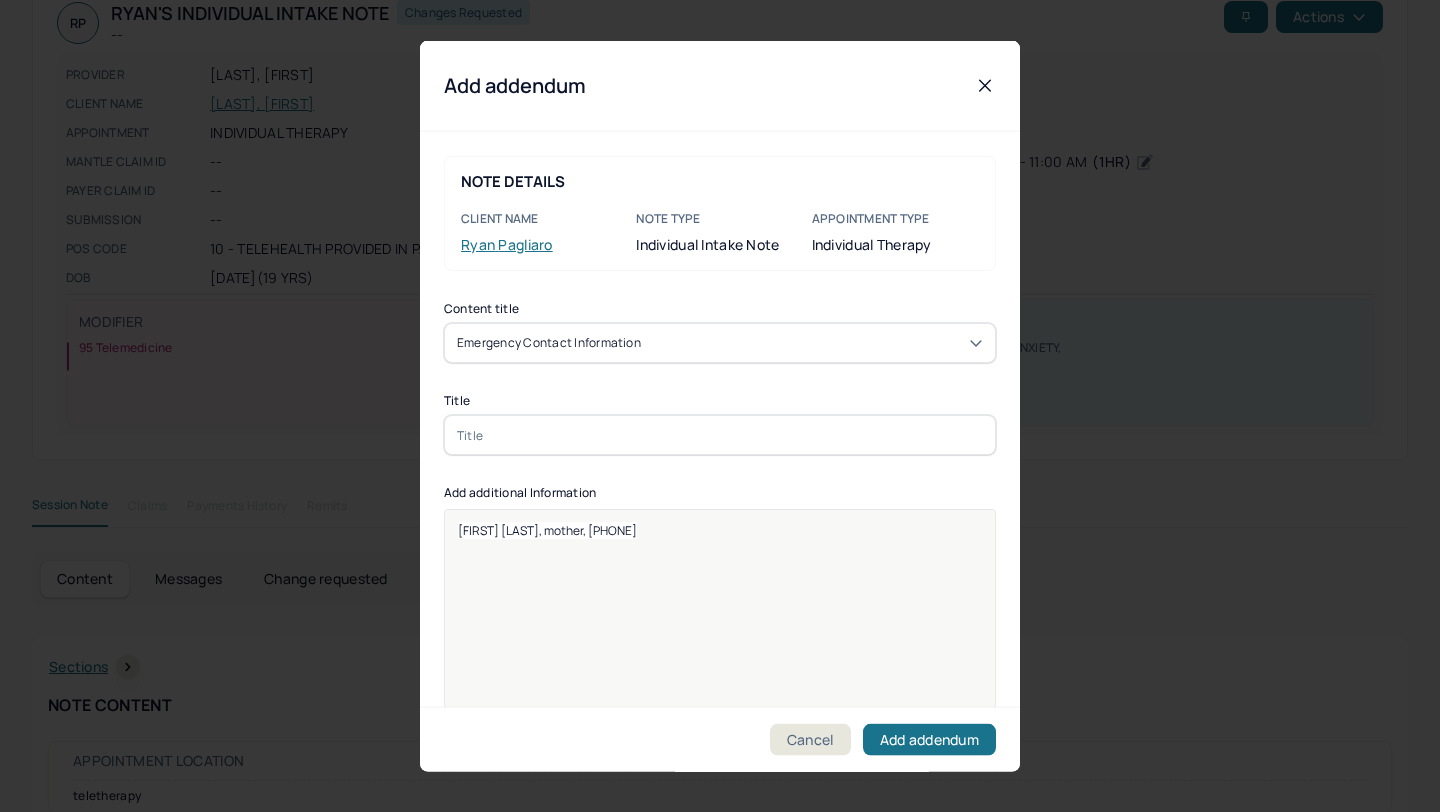 scroll, scrollTop: 26, scrollLeft: 0, axis: vertical 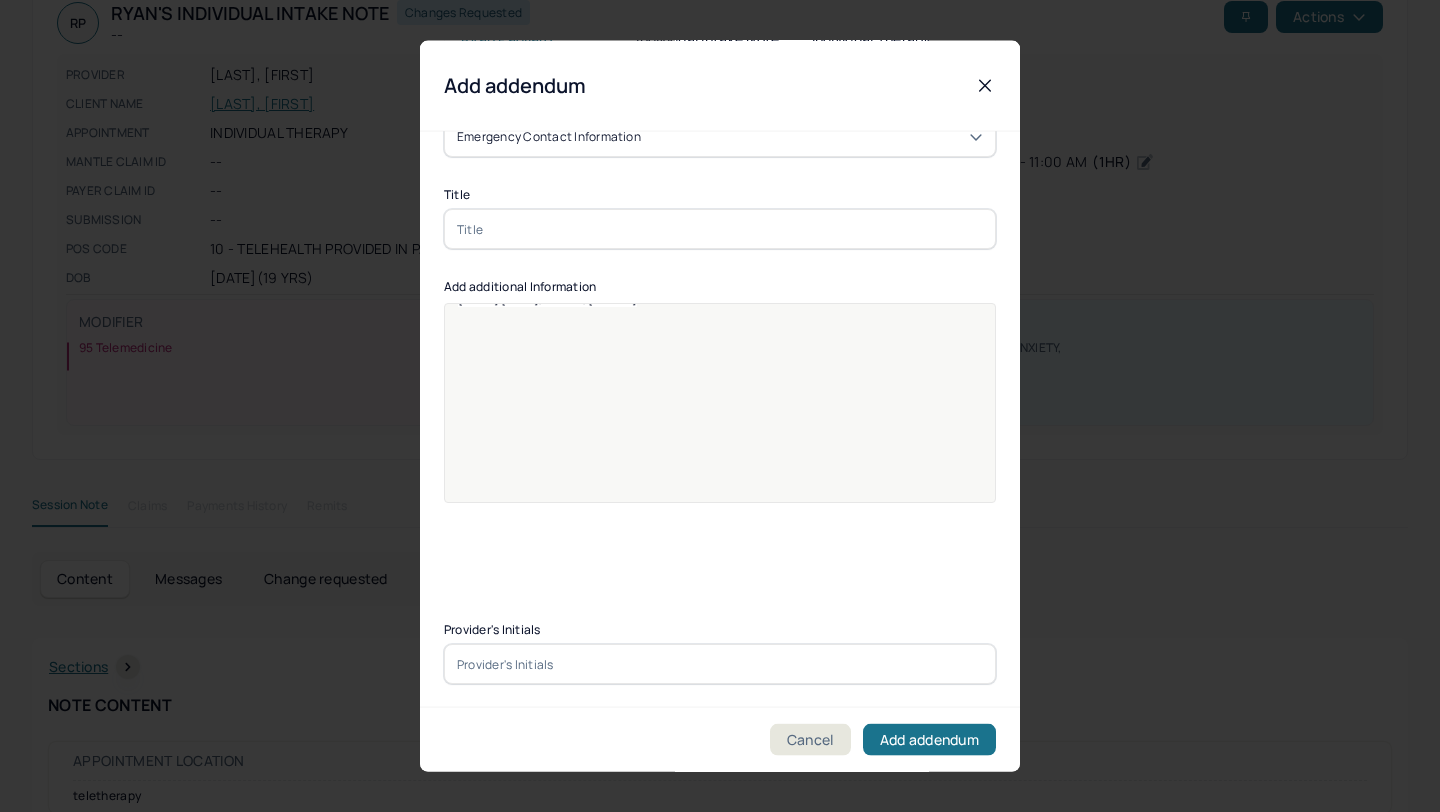 click at bounding box center [720, 664] 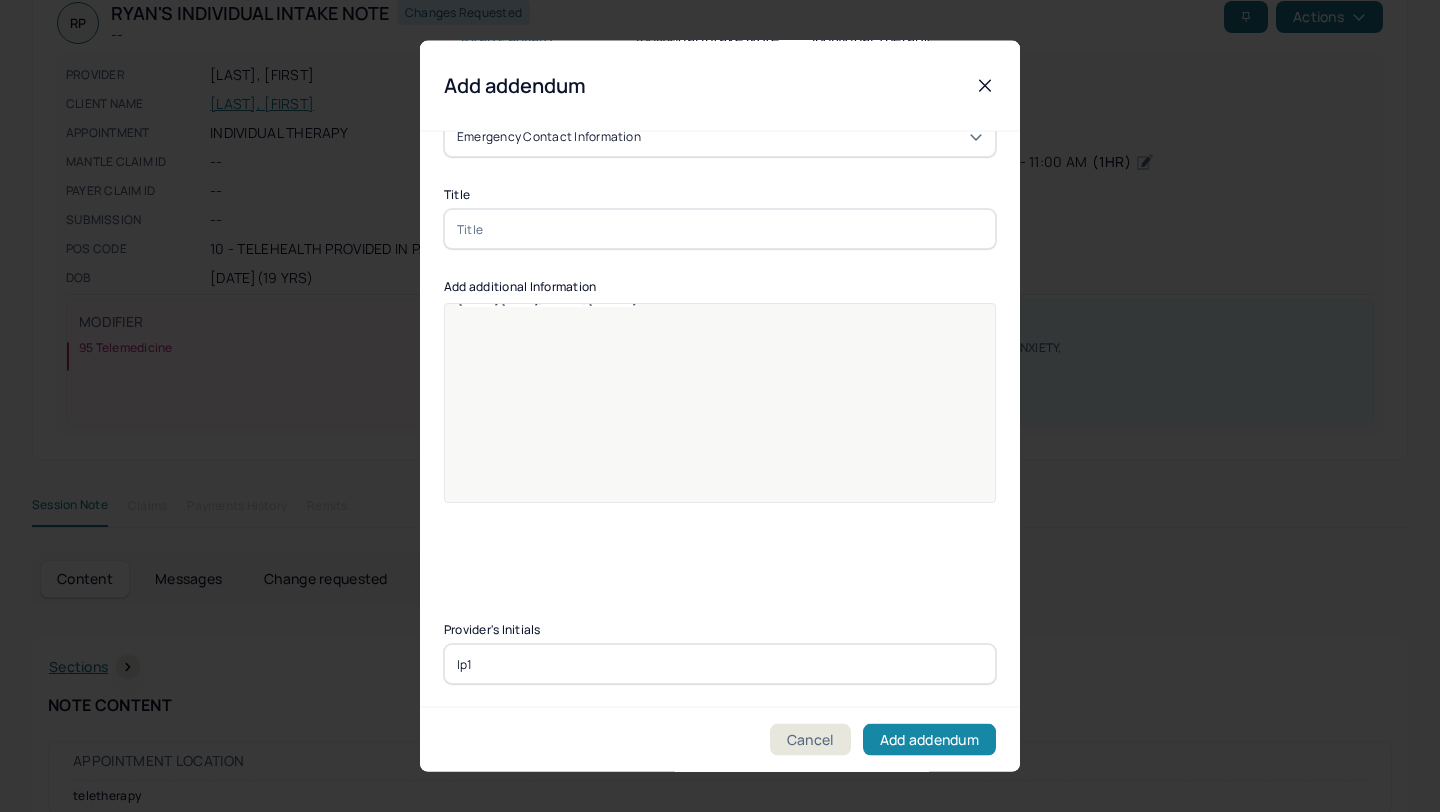 type on "lp1" 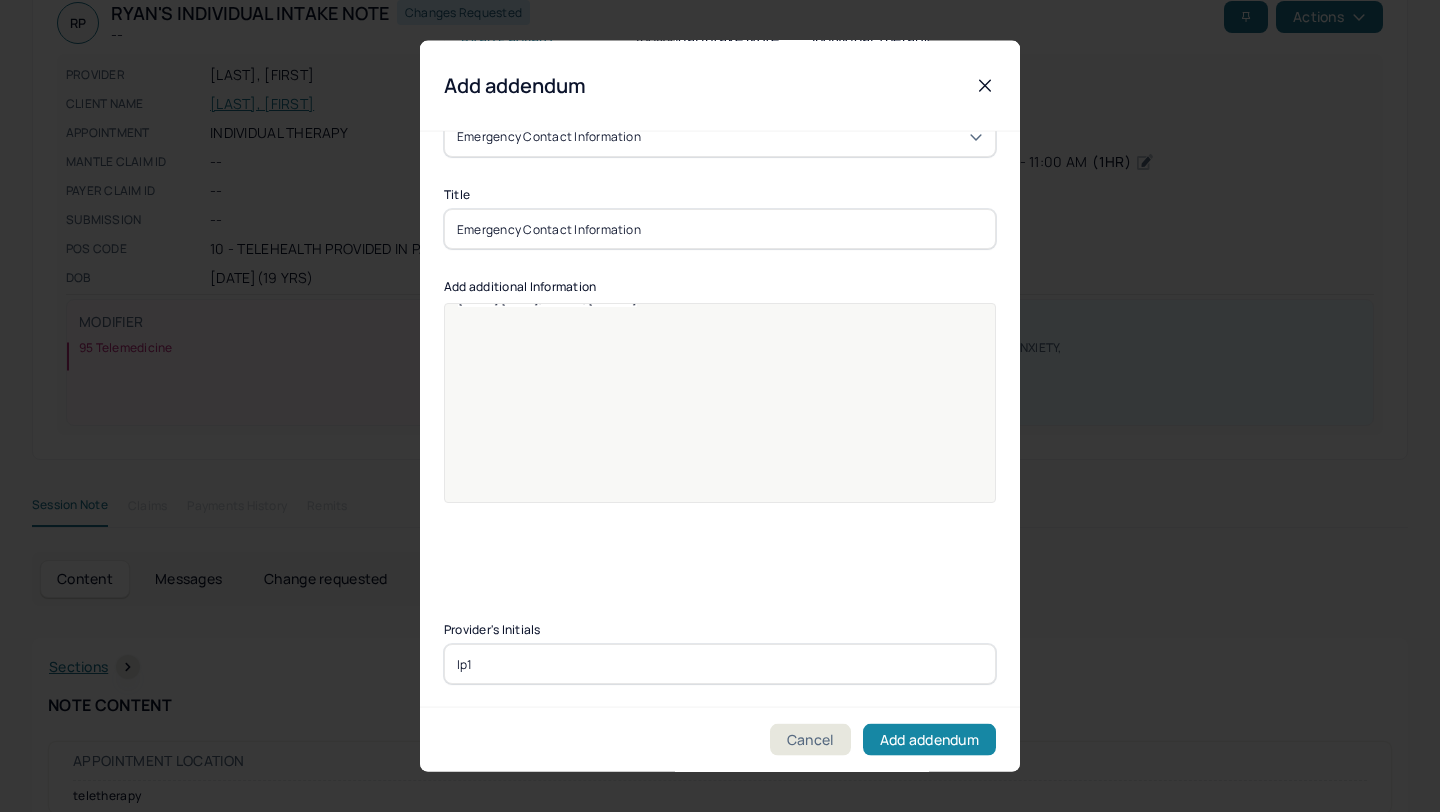 type on "Emergency Contact Information" 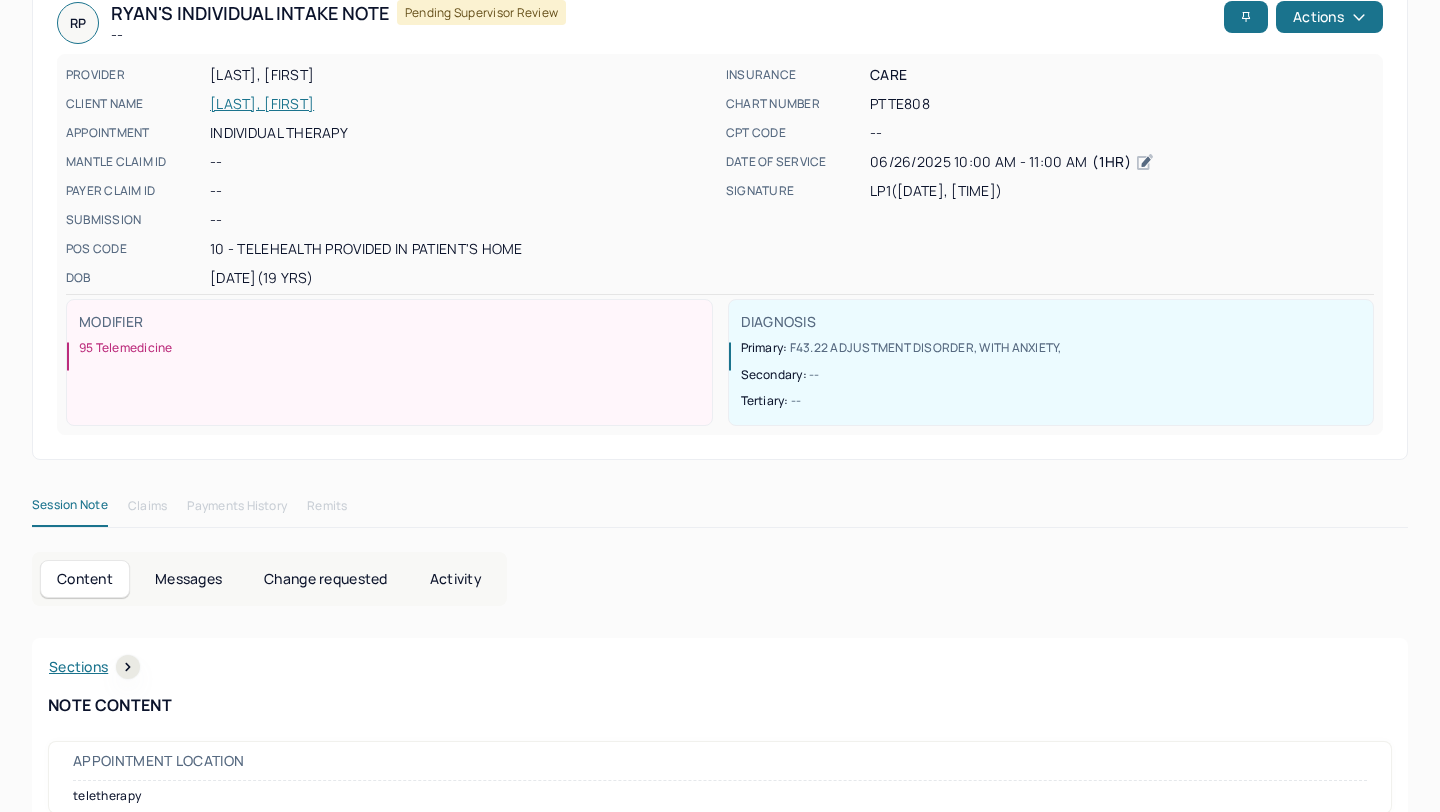 scroll, scrollTop: 0, scrollLeft: 0, axis: both 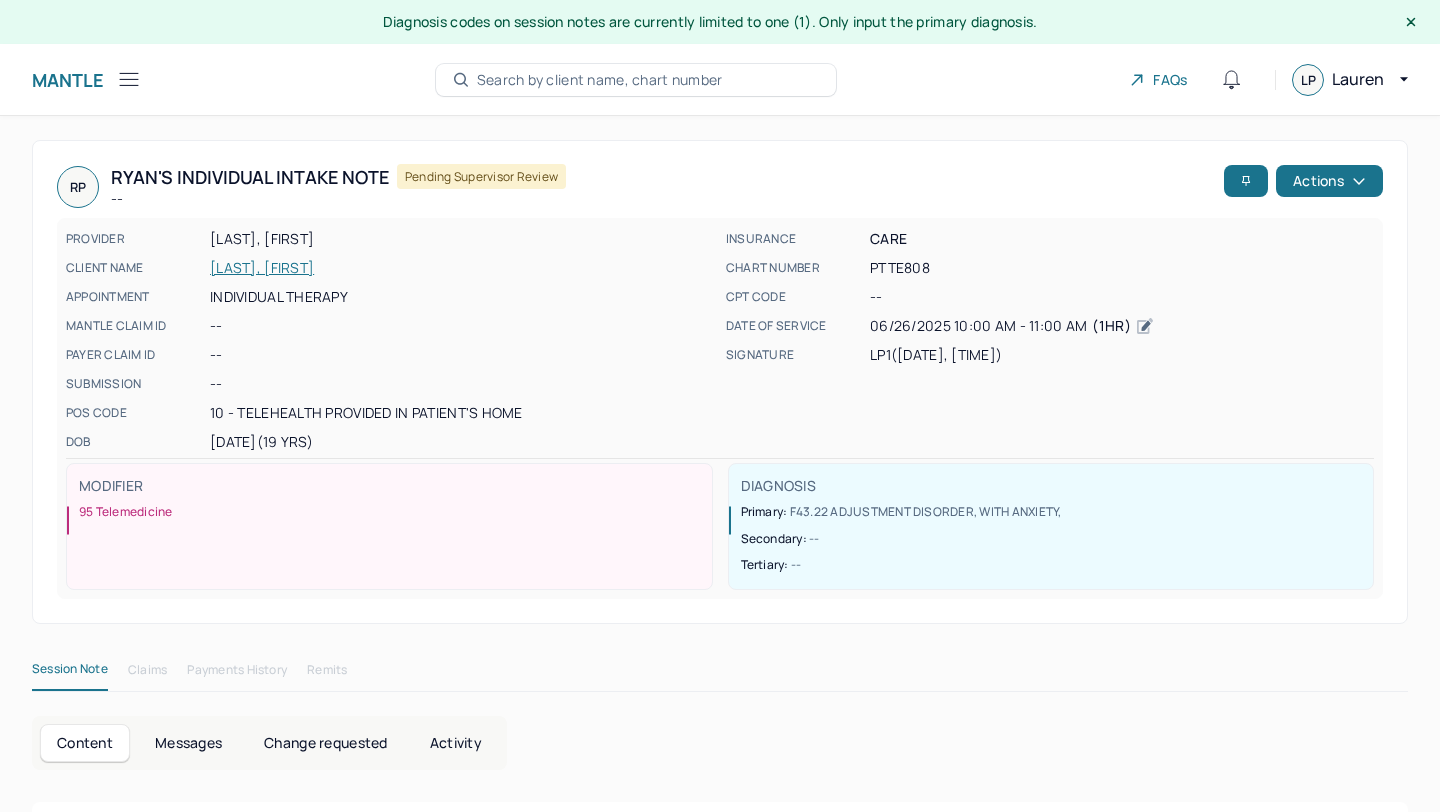 click 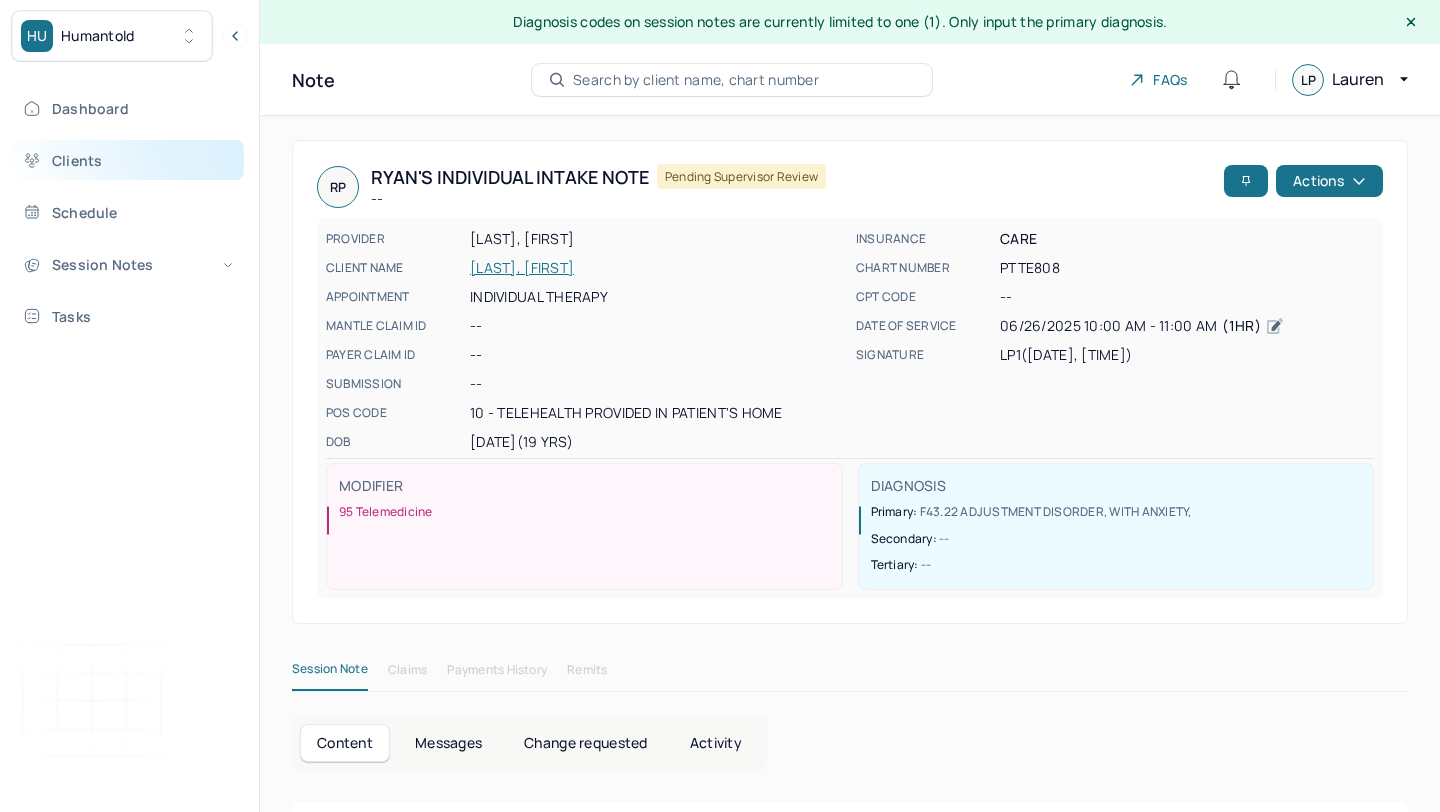 click on "Clients" at bounding box center (128, 160) 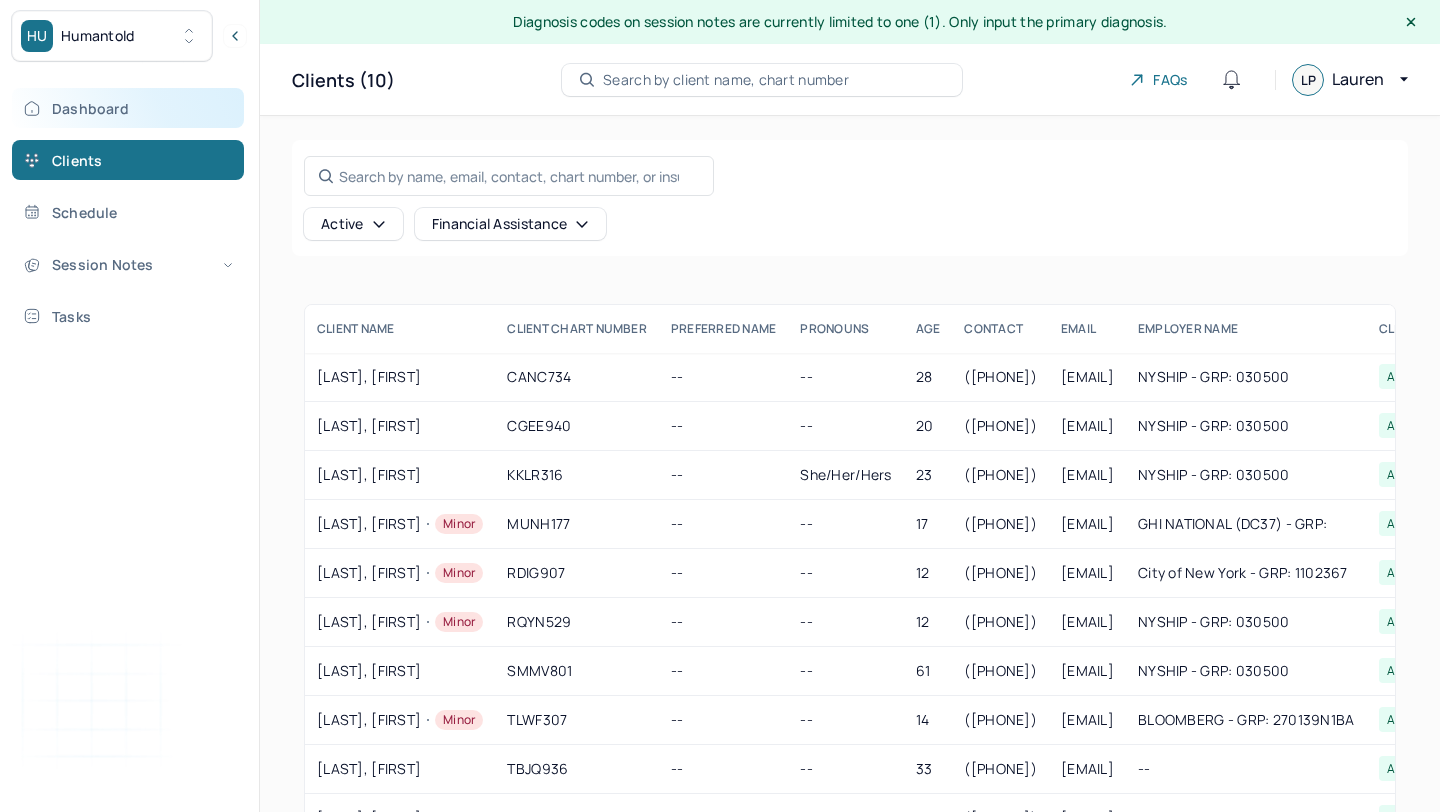 click on "Dashboard" at bounding box center (128, 108) 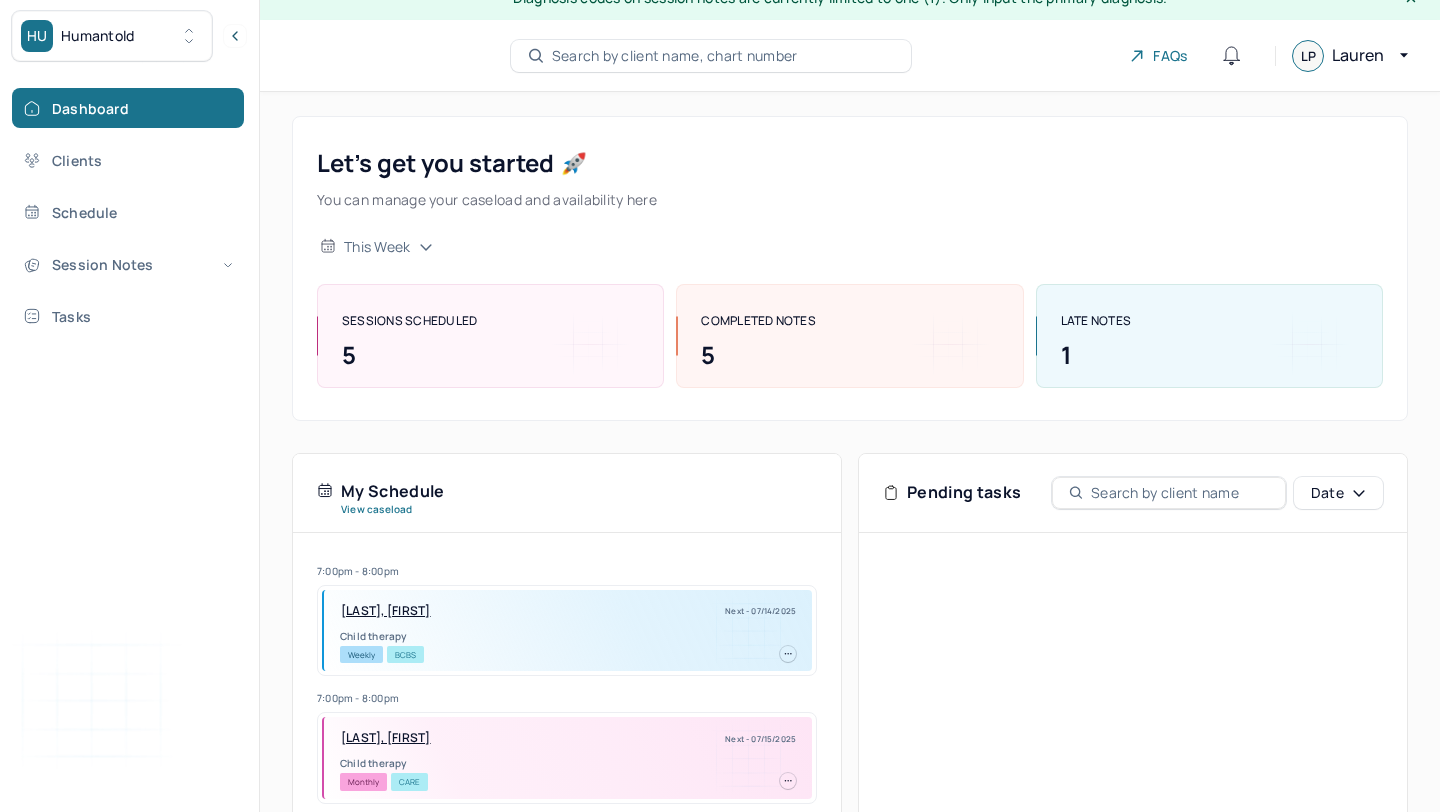 scroll, scrollTop: 0, scrollLeft: 0, axis: both 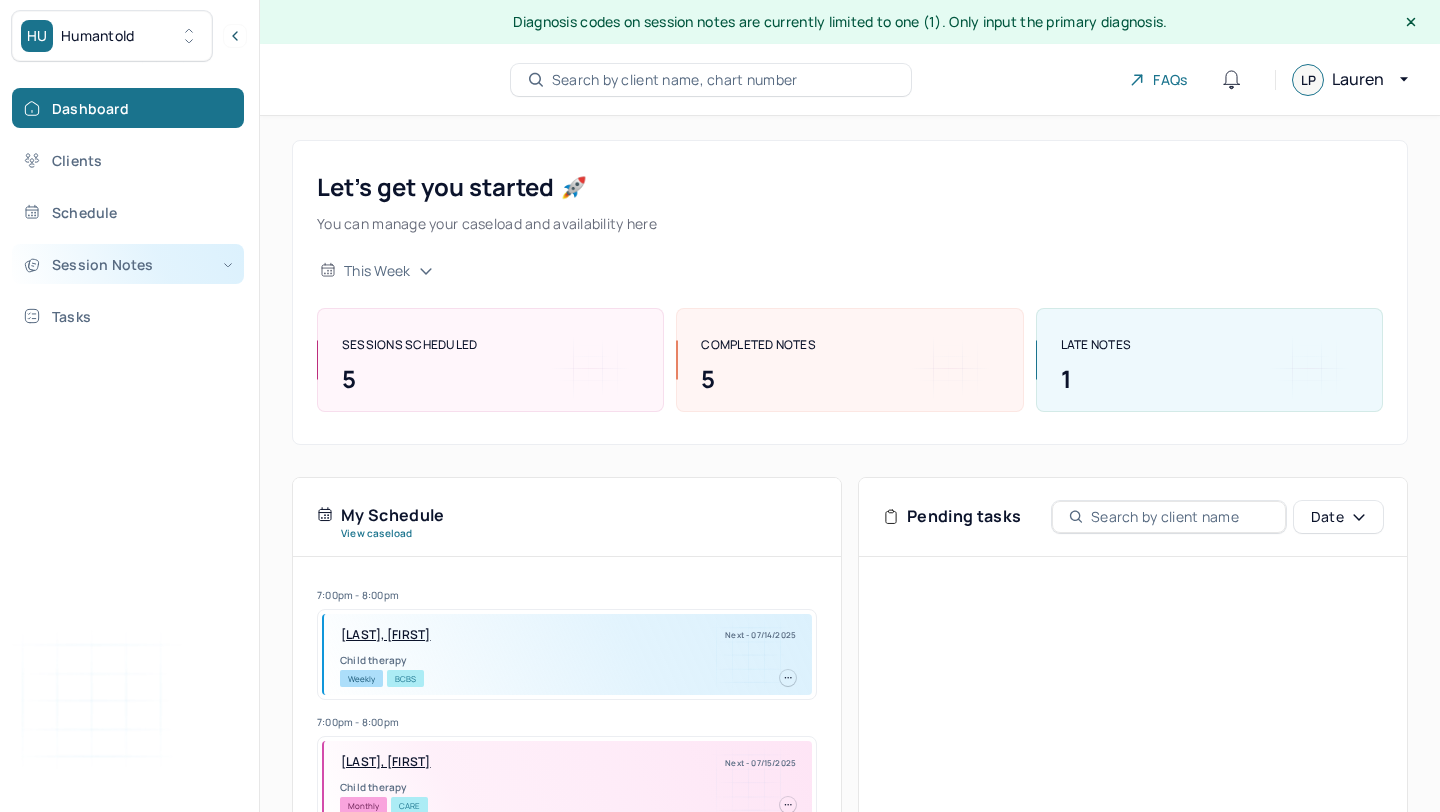 click on "Session Notes" at bounding box center (128, 264) 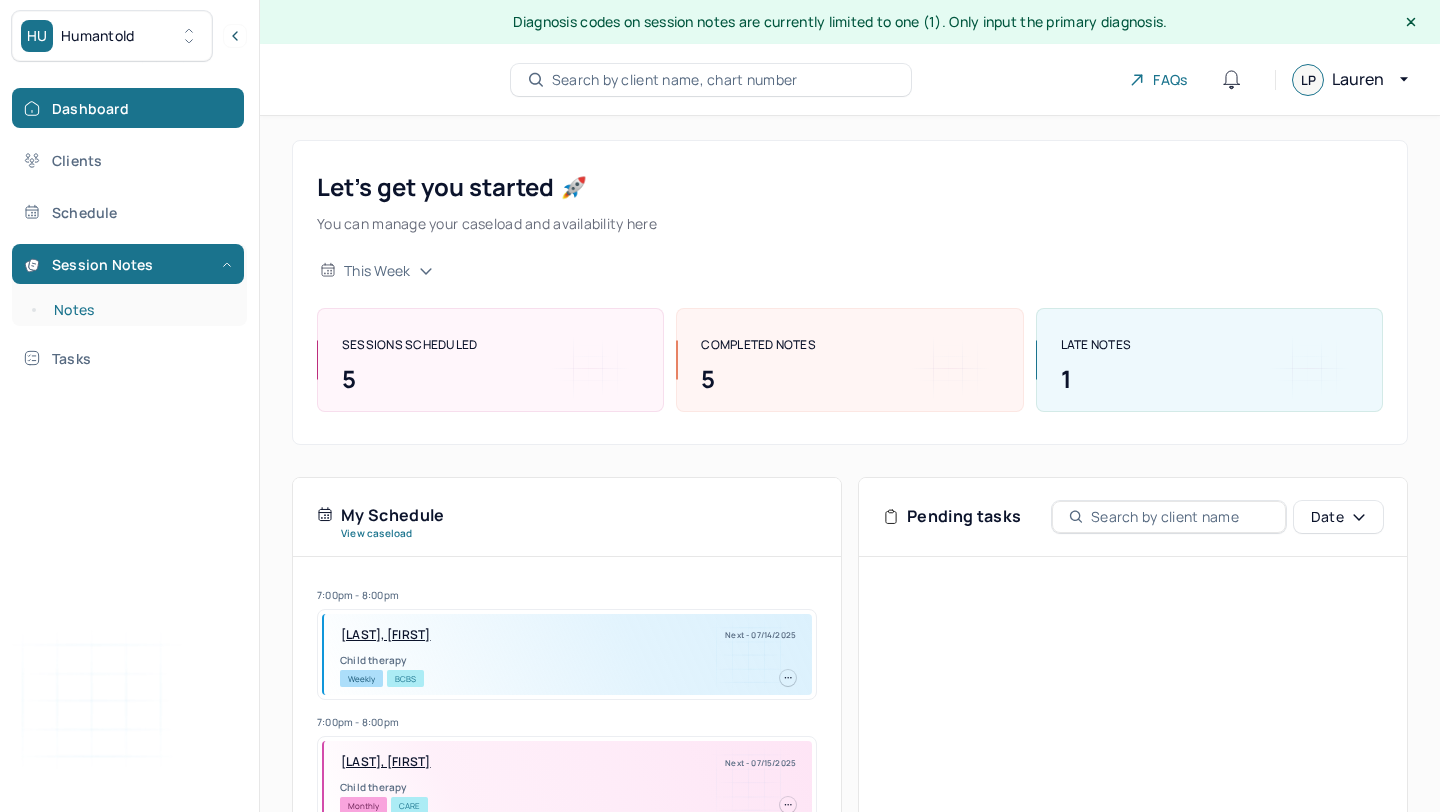 click on "Notes" at bounding box center [139, 310] 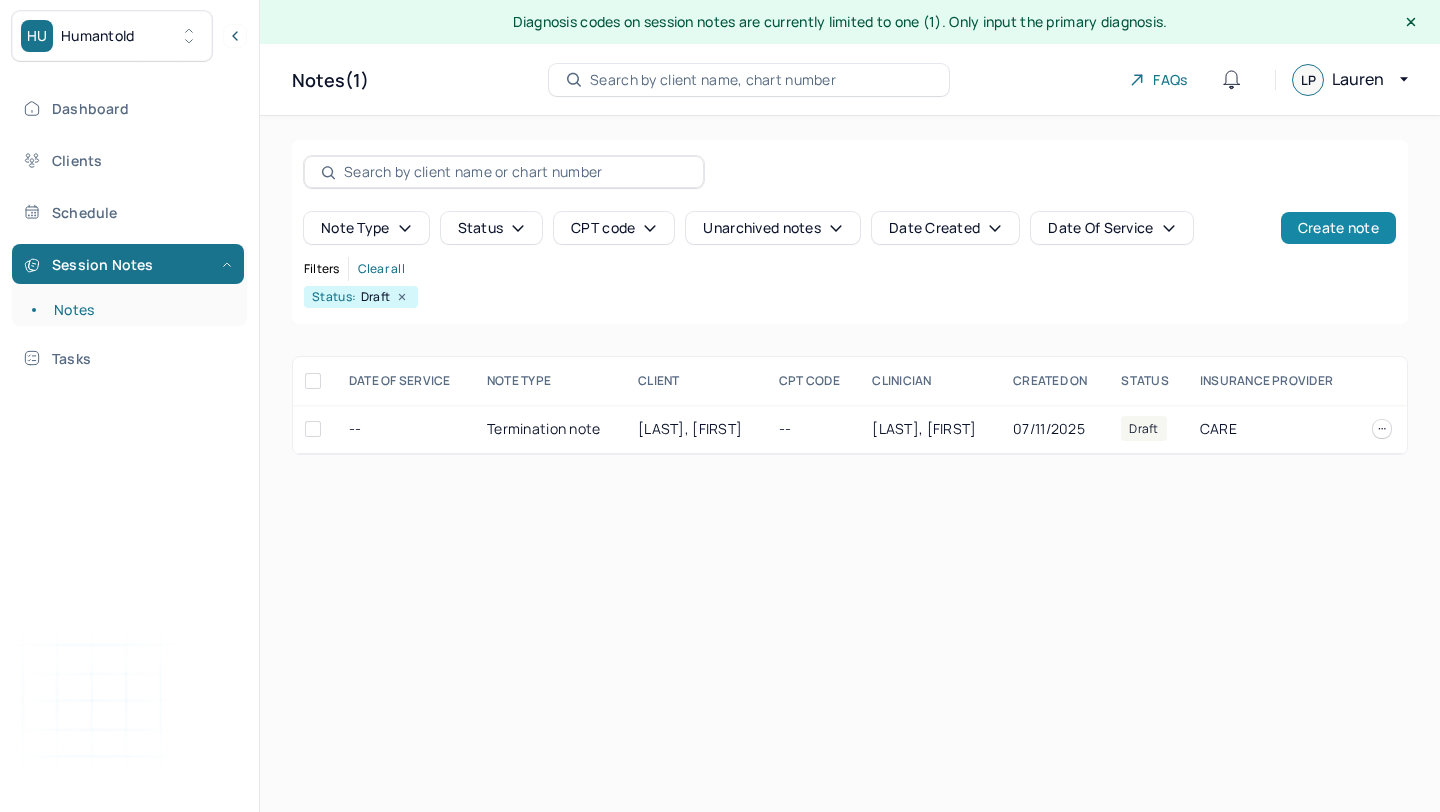 click on "Create note" at bounding box center (1338, 228) 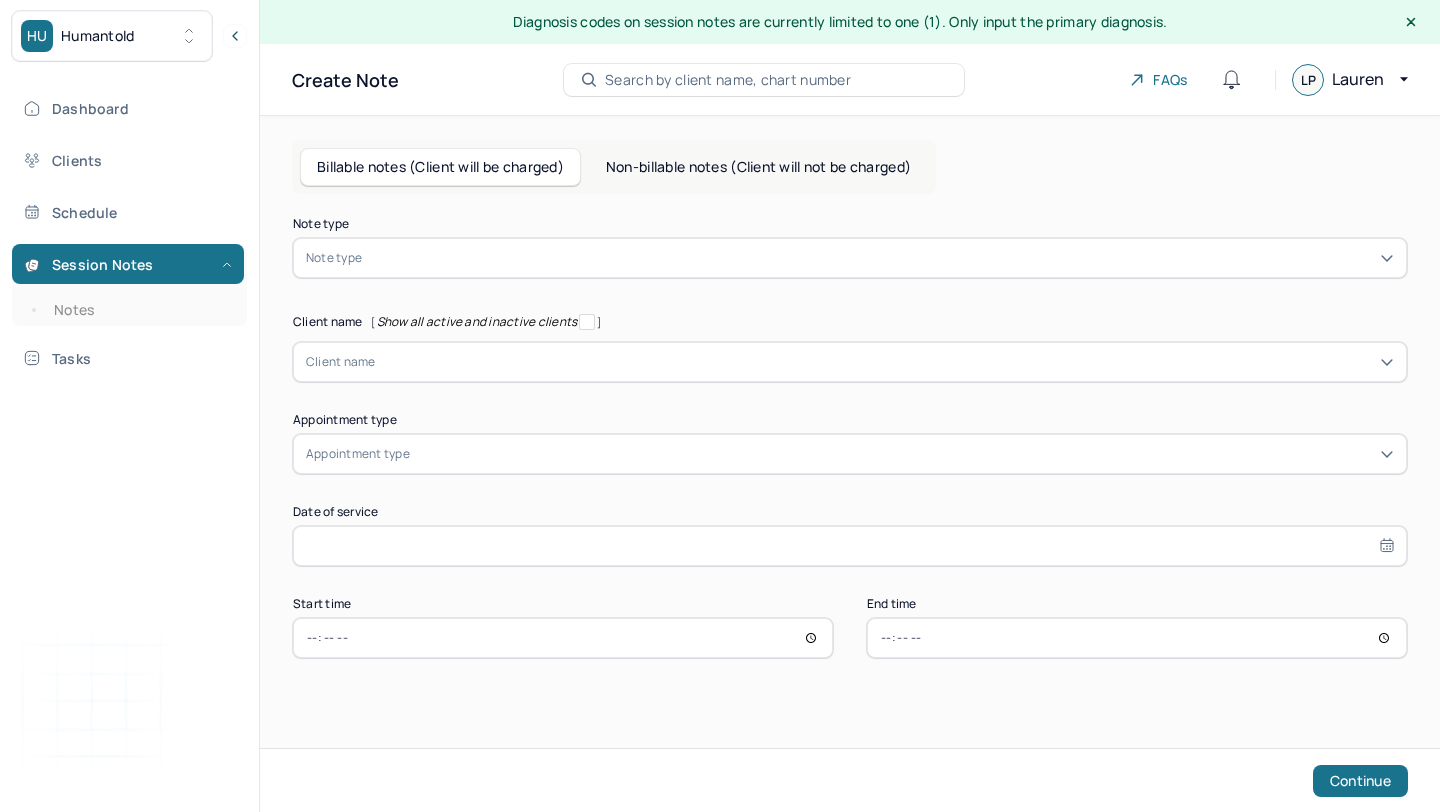 click on "Note type" at bounding box center (850, 258) 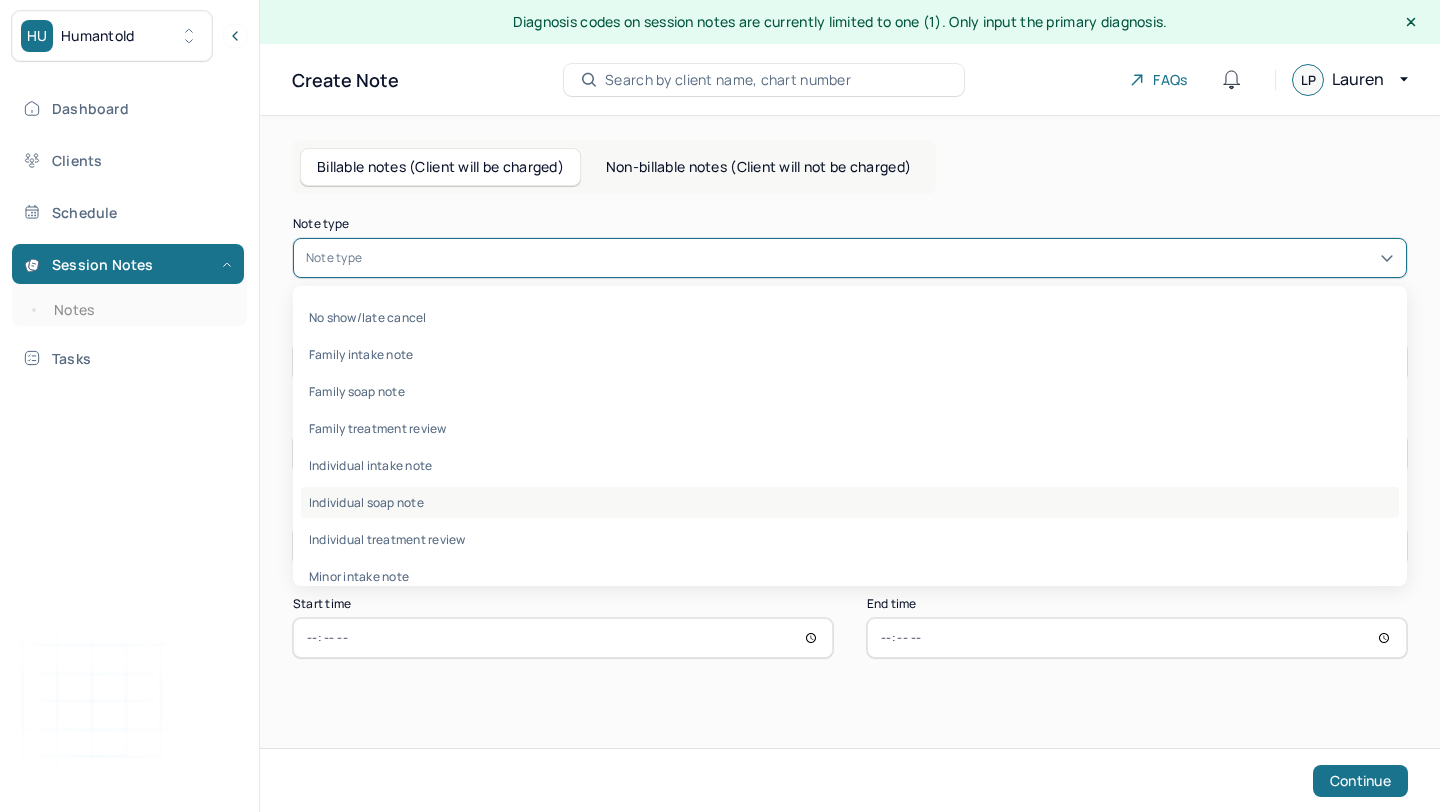 click on "Individual soap note" at bounding box center (850, 502) 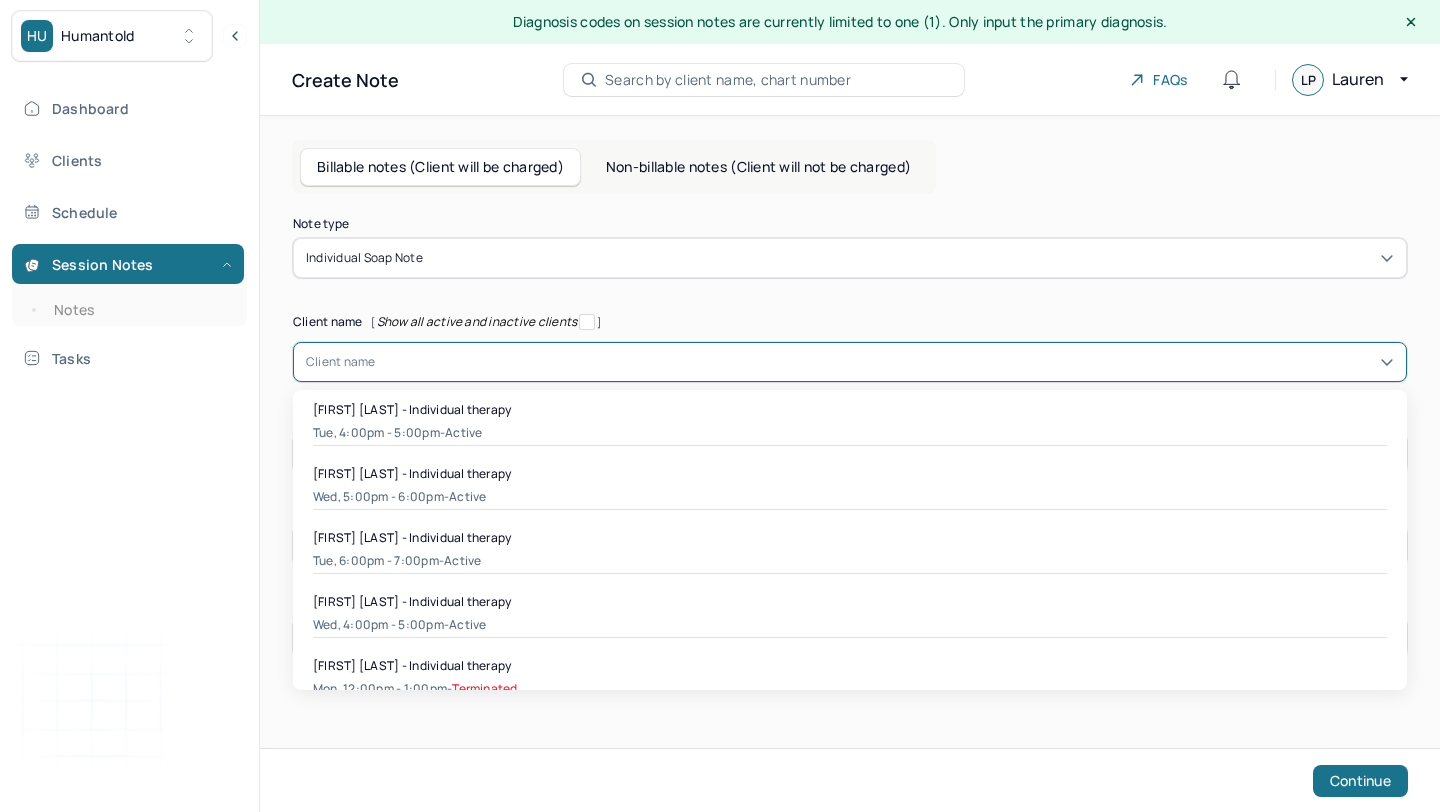 click at bounding box center [885, 362] 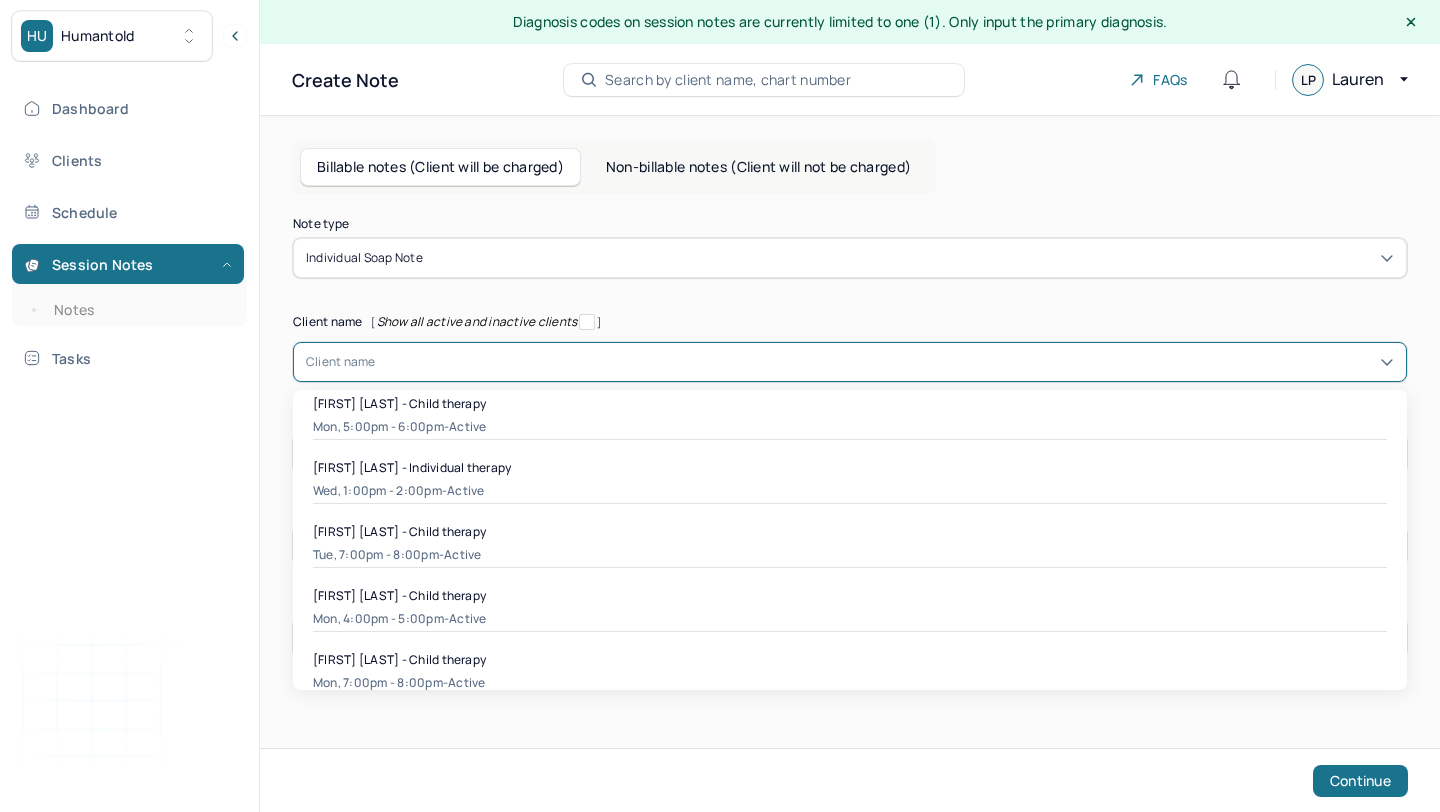 scroll, scrollTop: 406, scrollLeft: 0, axis: vertical 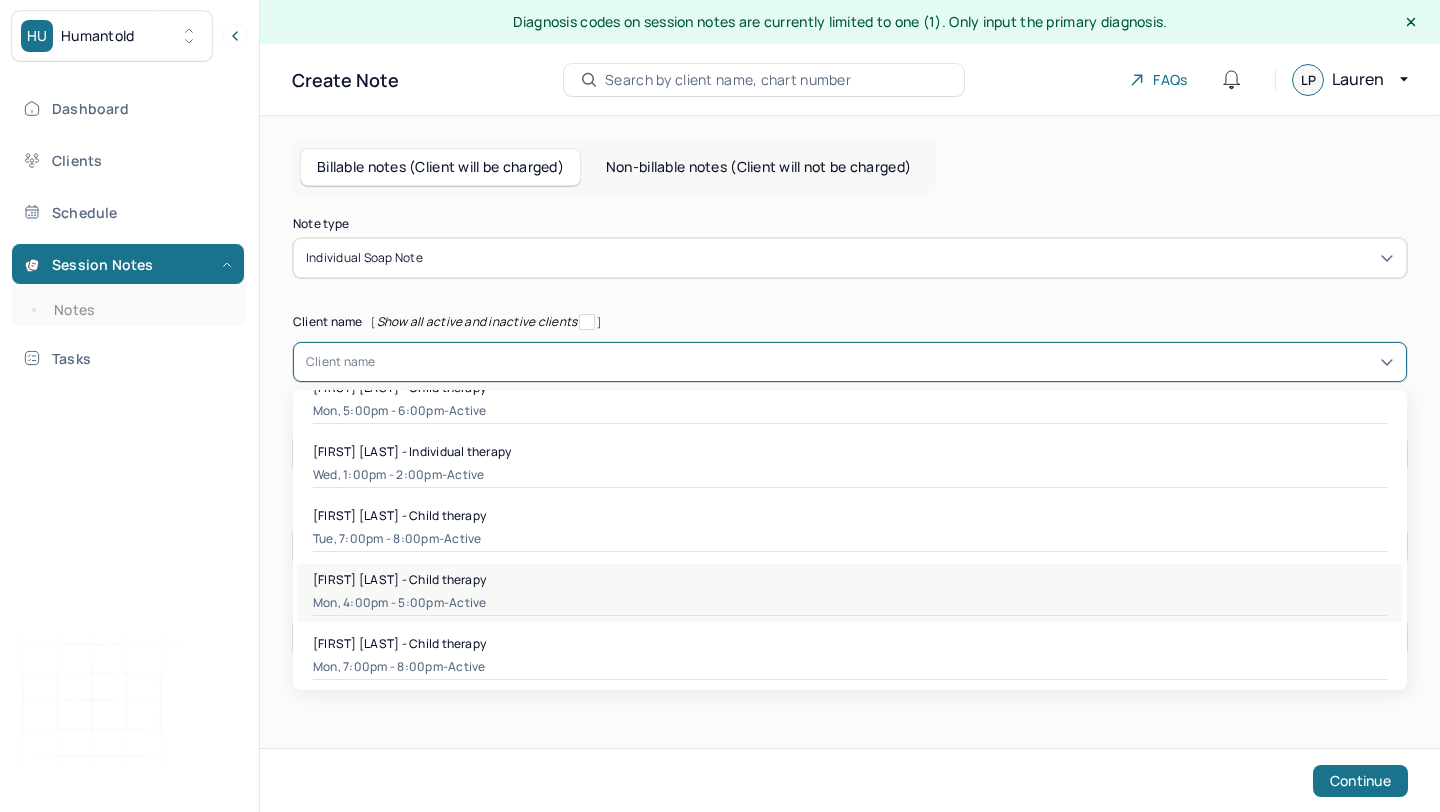 click on "[FIRST] [LAST] - Child therapy" at bounding box center [850, 579] 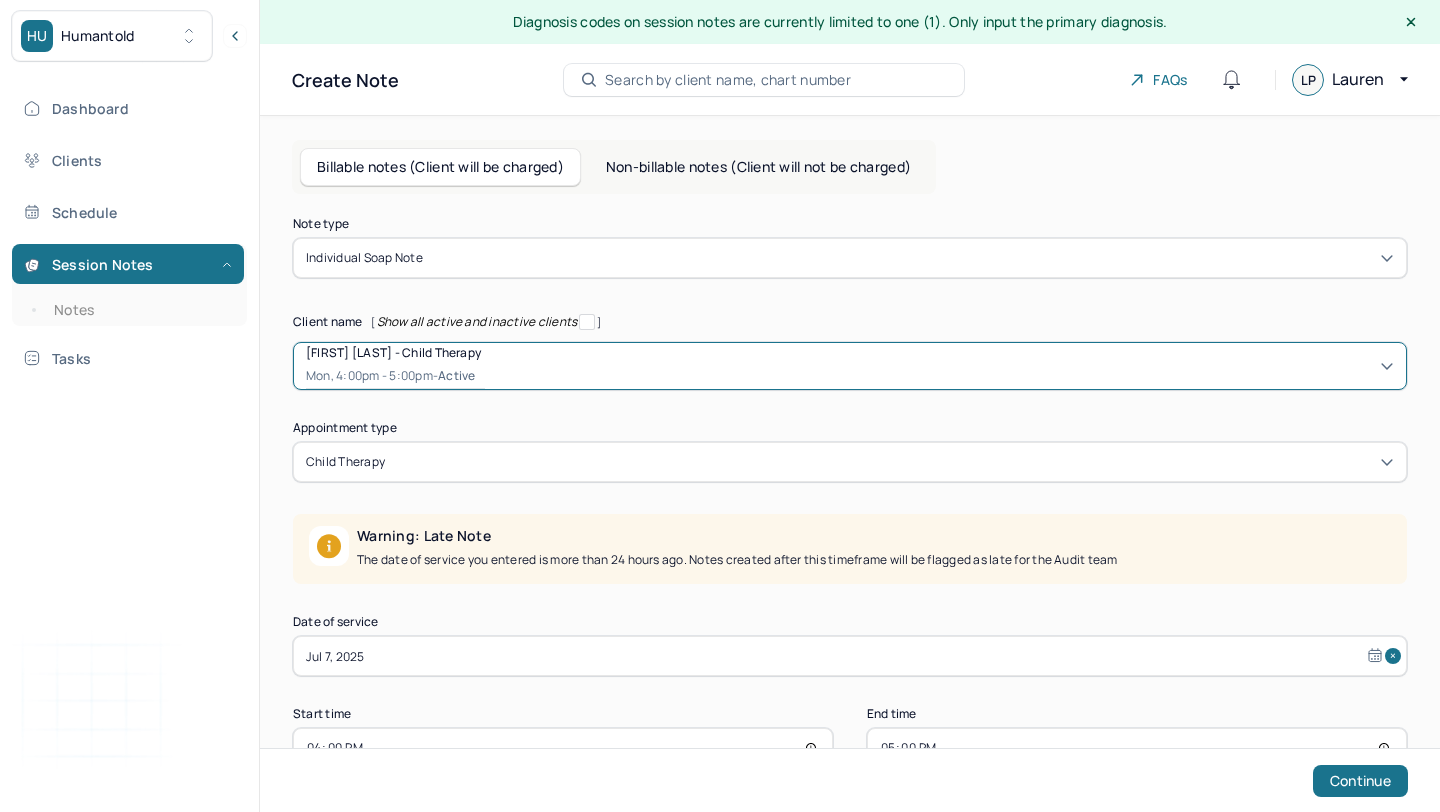 scroll, scrollTop: 62, scrollLeft: 0, axis: vertical 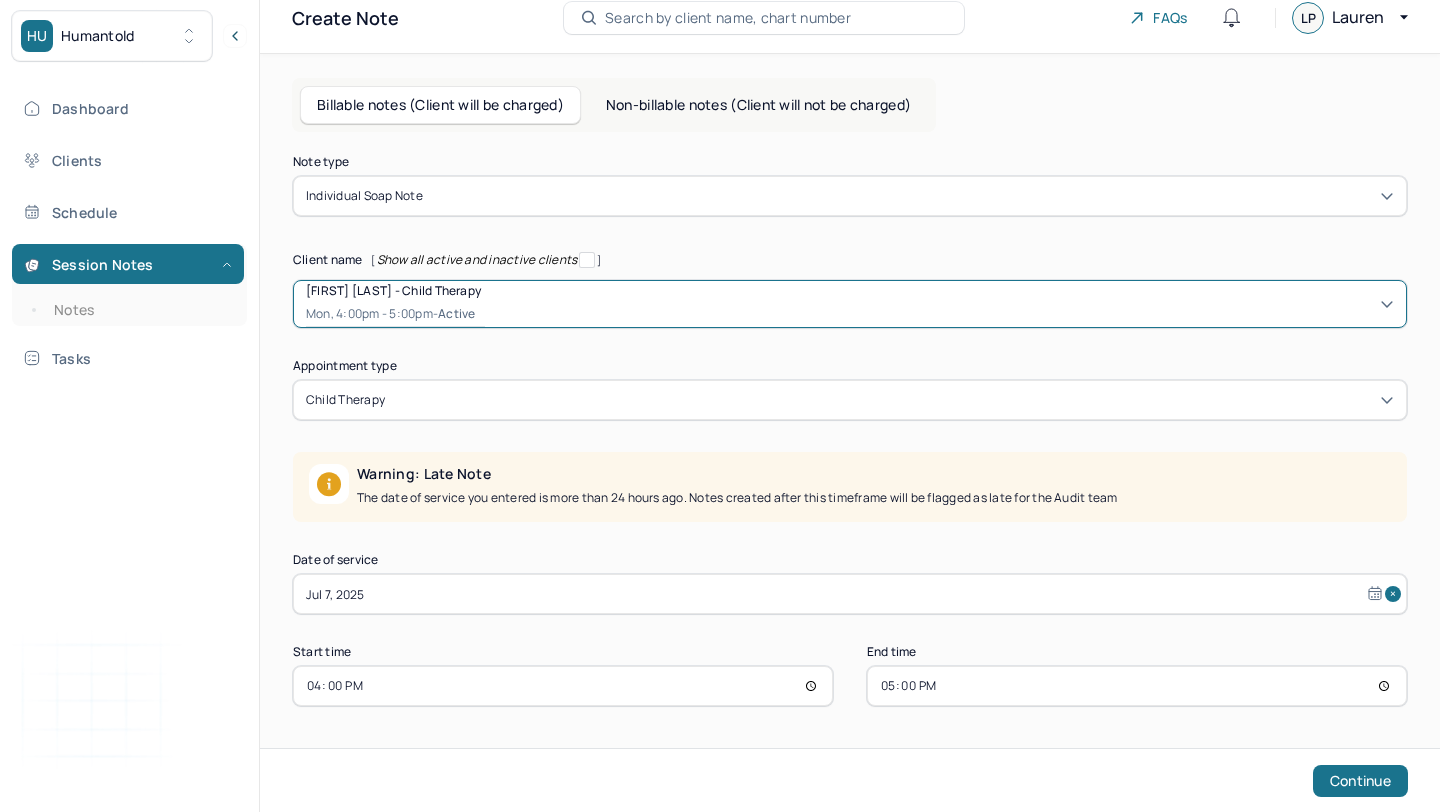 click on "Jul 7, 2025" at bounding box center (850, 594) 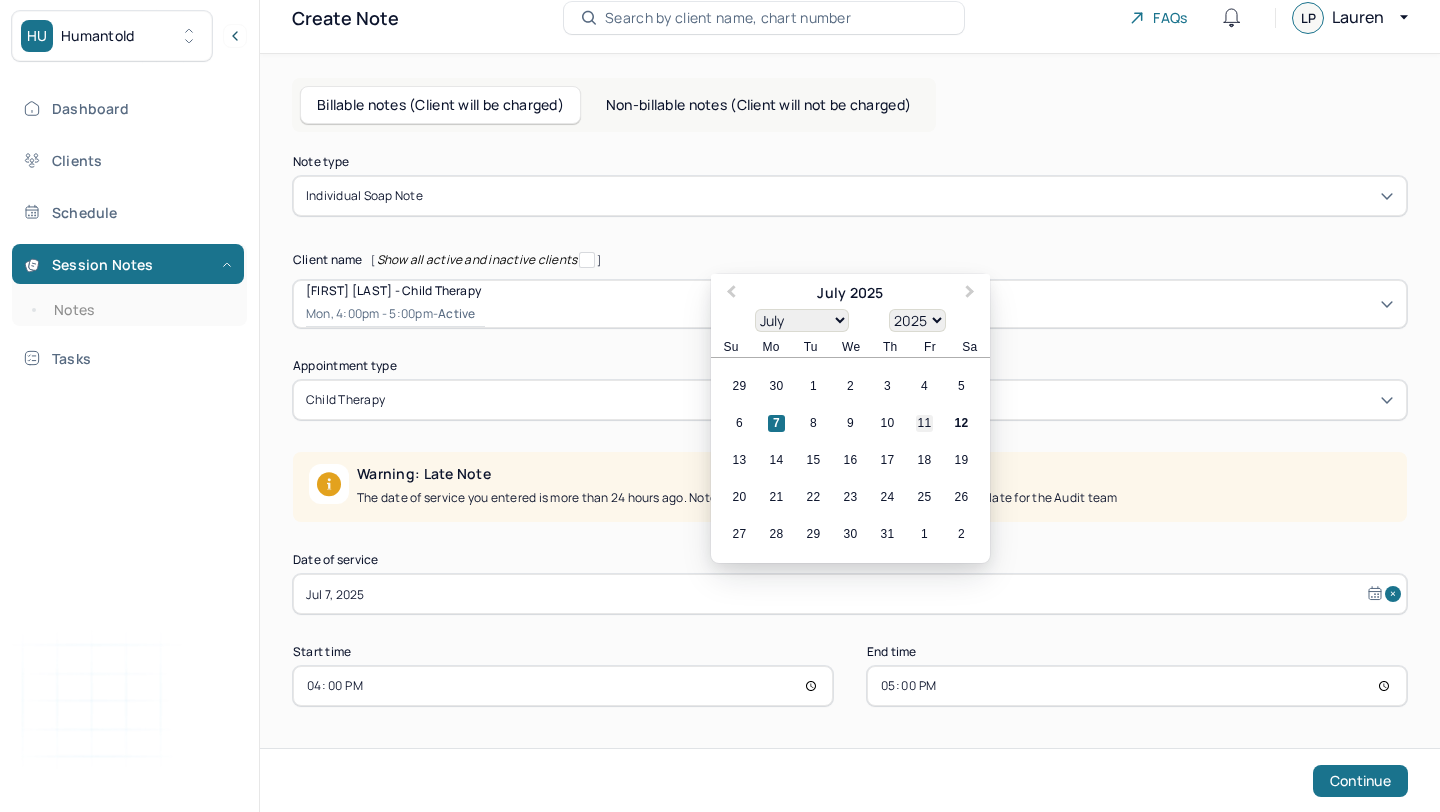 click on "11" at bounding box center (924, 423) 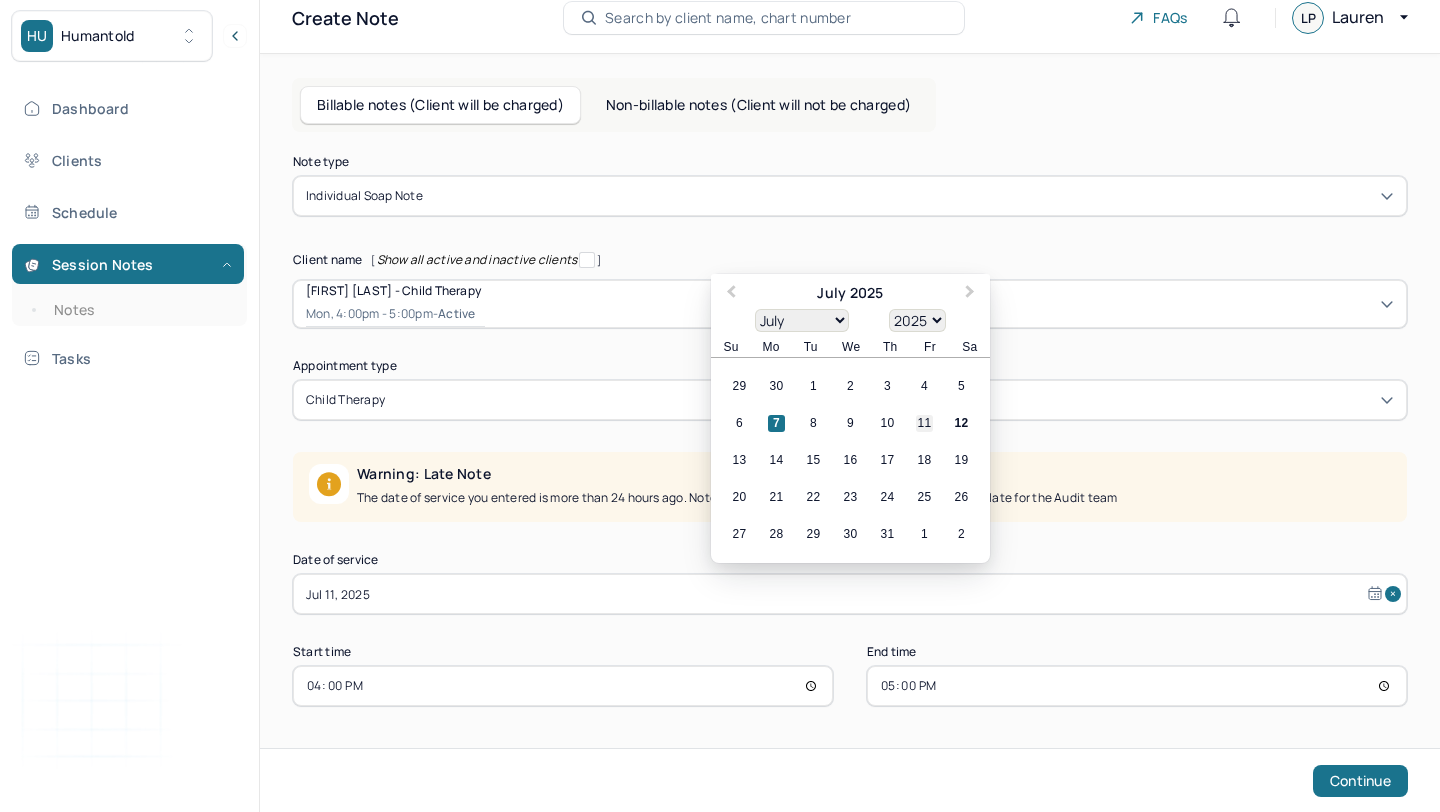 scroll, scrollTop: 0, scrollLeft: 0, axis: both 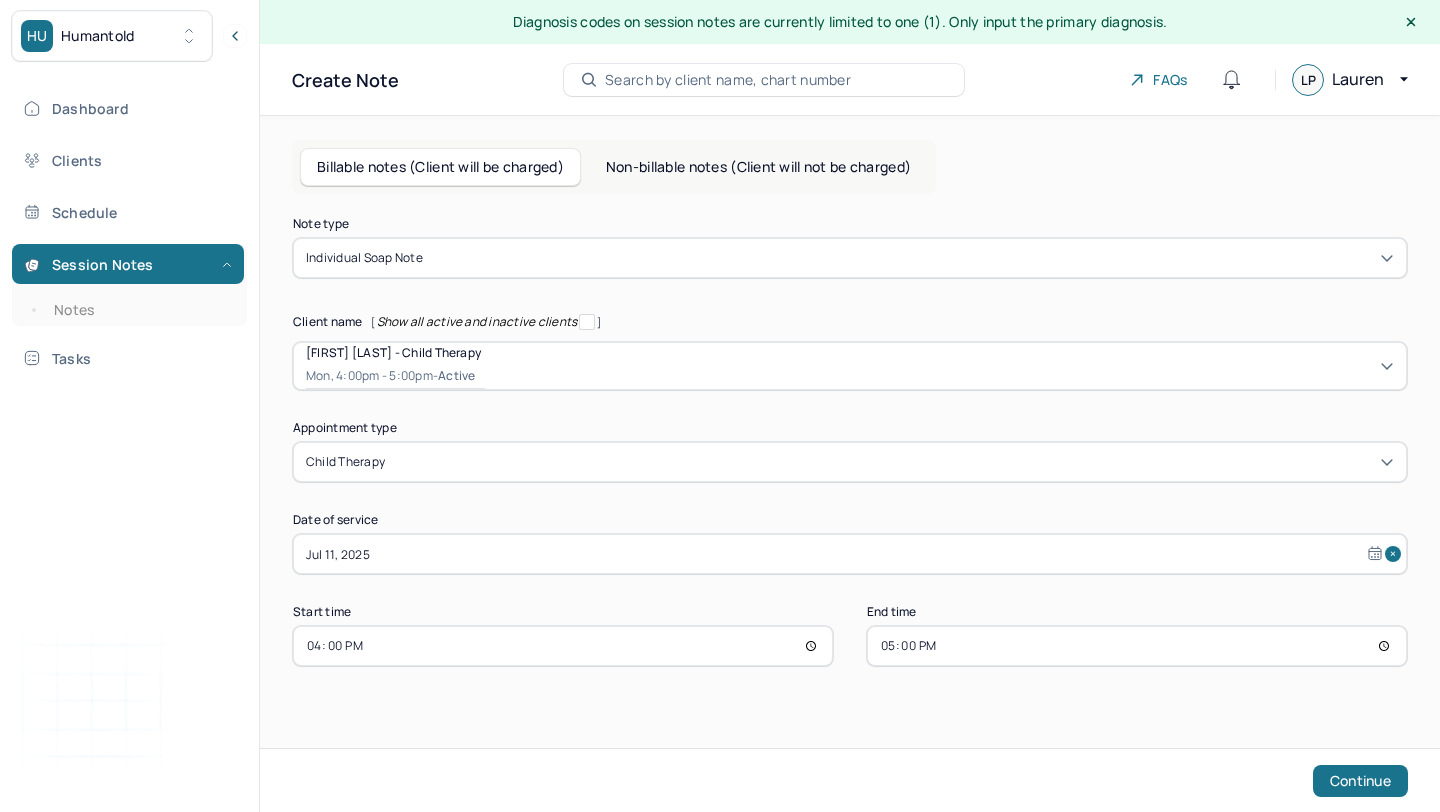 click on "16:00" at bounding box center (563, 646) 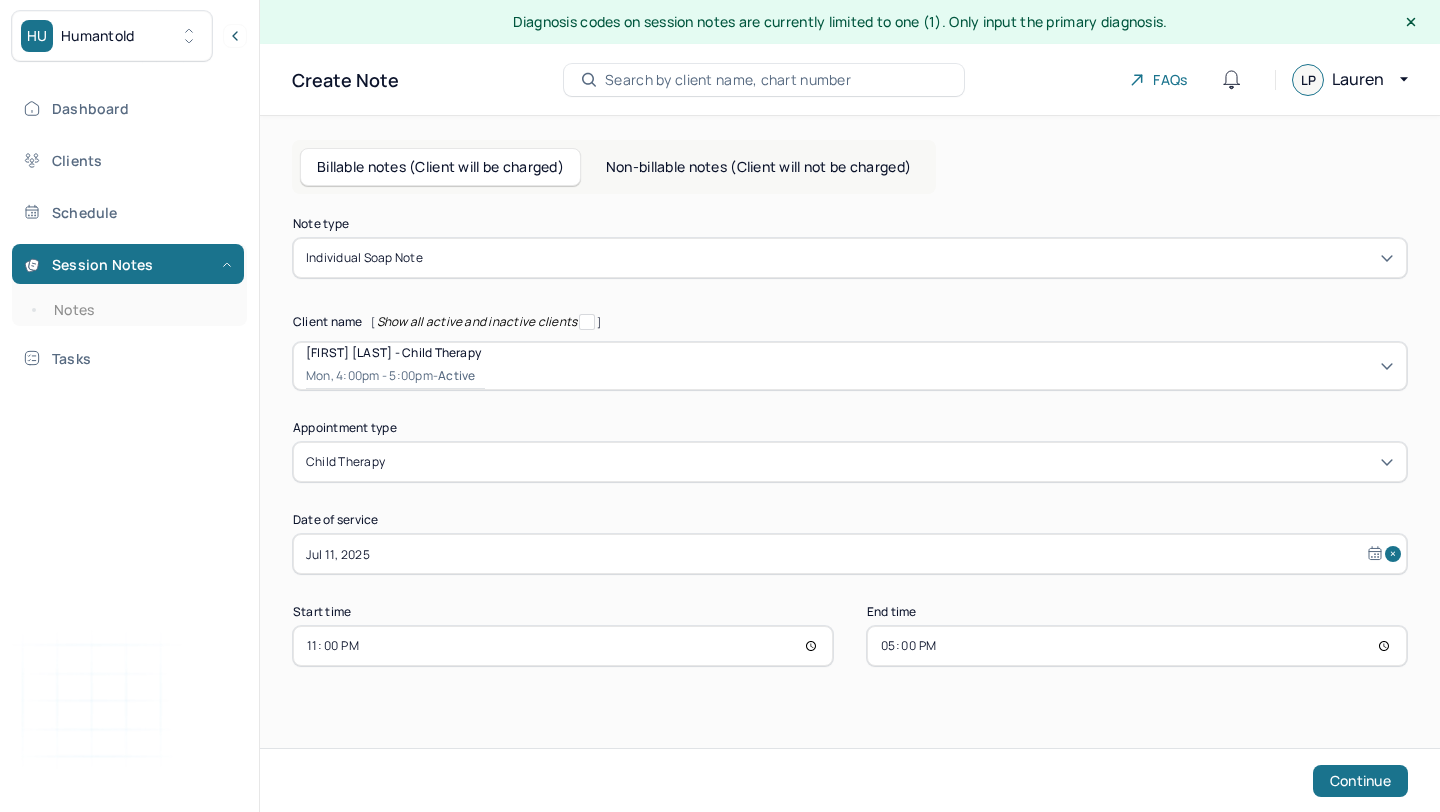 click on "23:00" at bounding box center (563, 646) 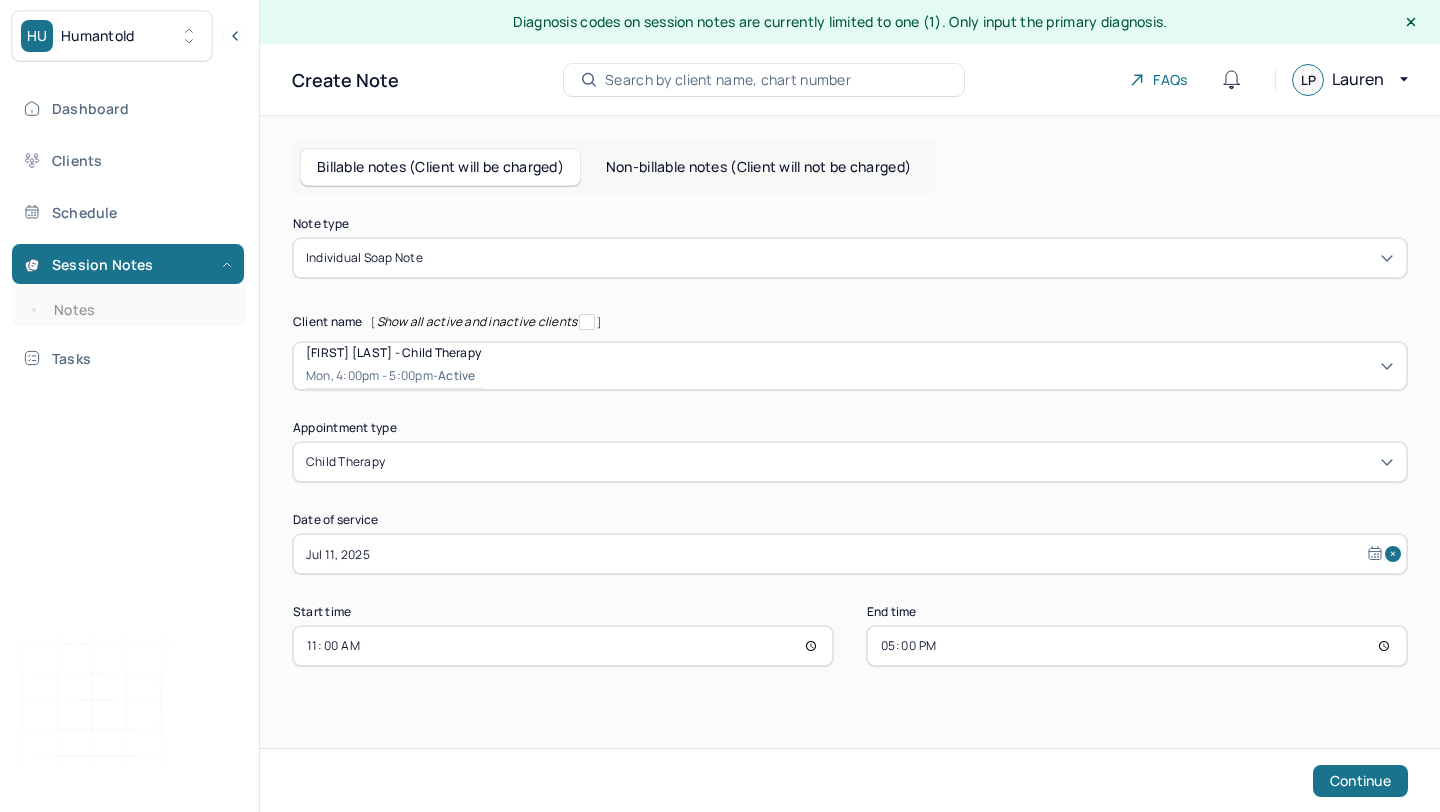 click on "17:00" at bounding box center [1137, 646] 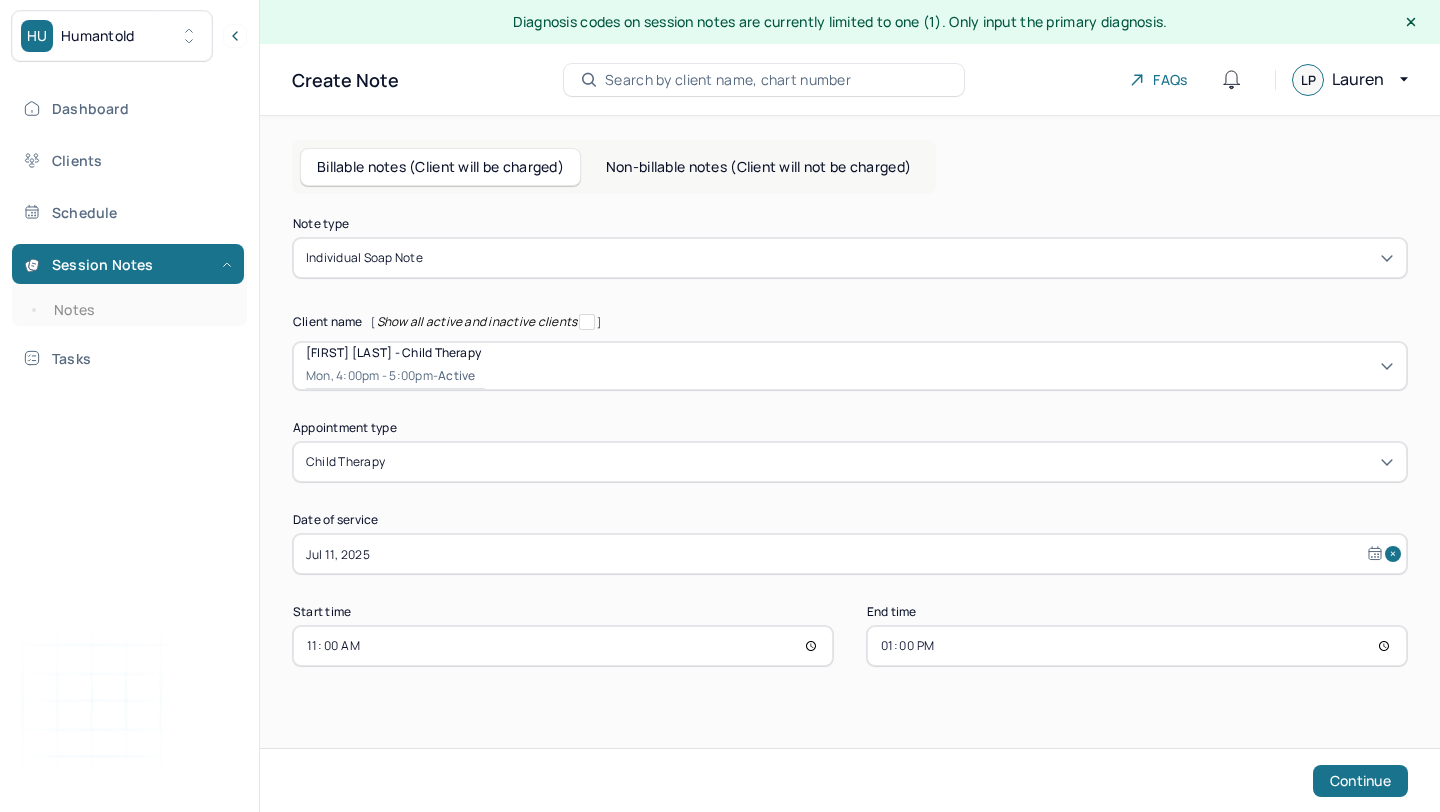type on "12:00" 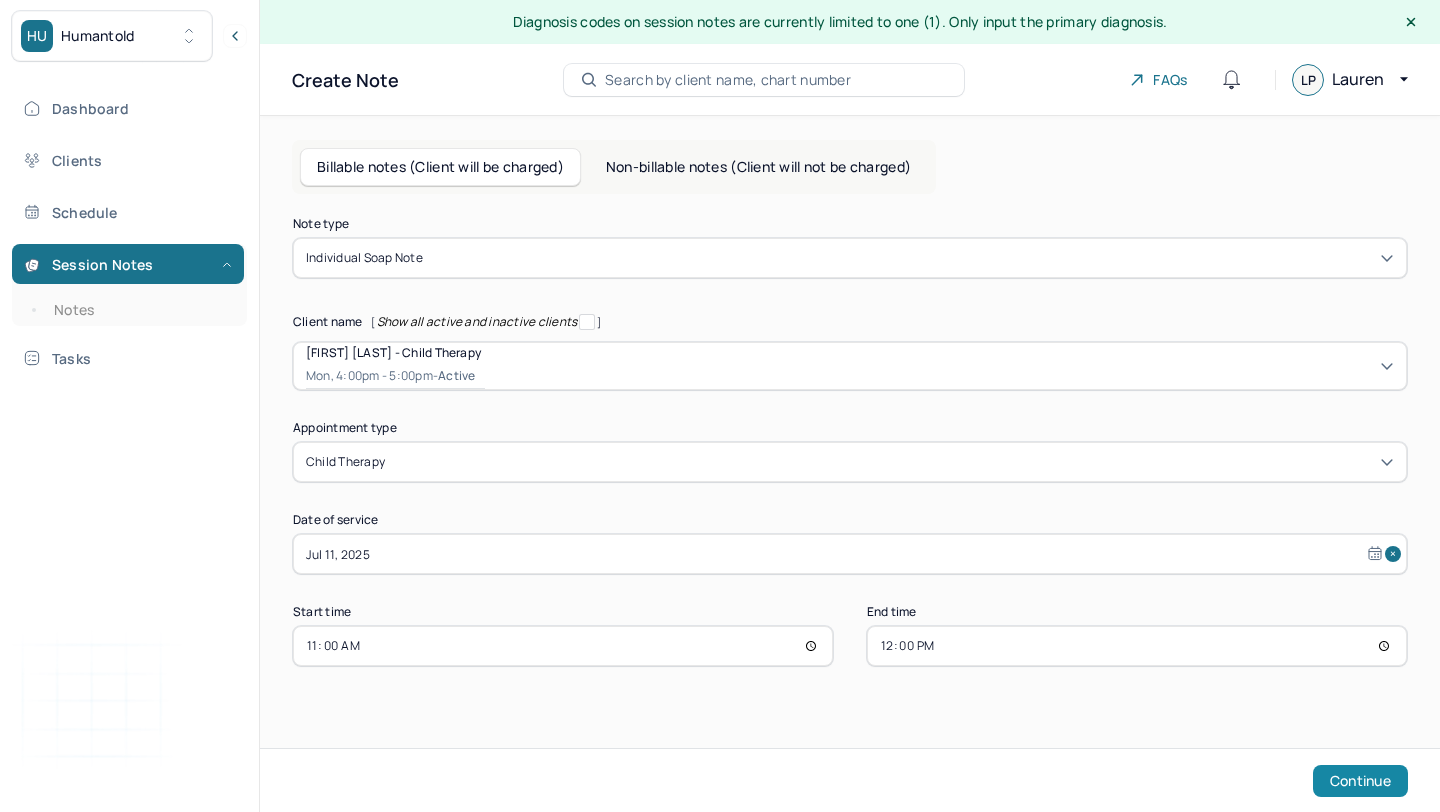 click on "Continue" at bounding box center [1360, 781] 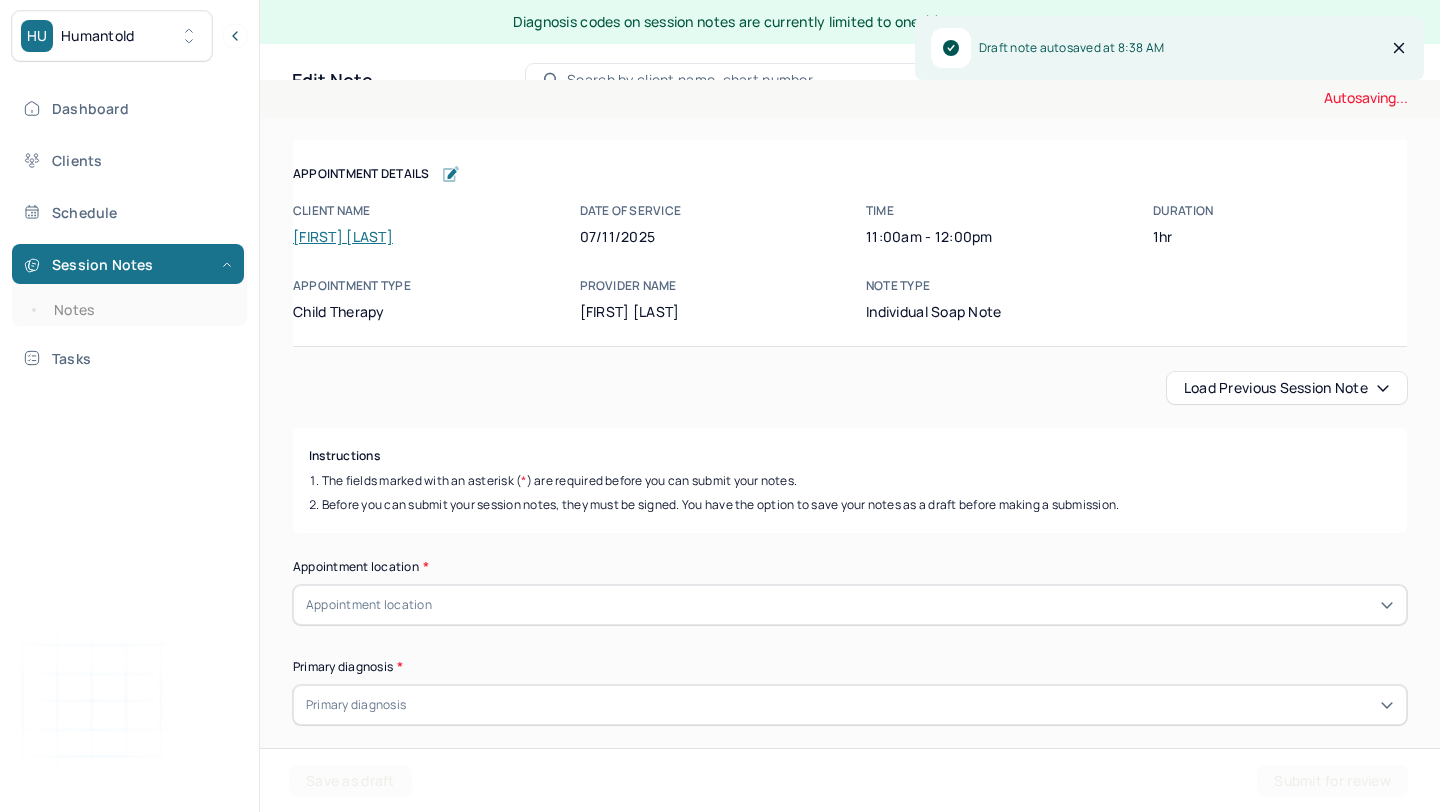 click on "Load previous session note" at bounding box center (1287, 388) 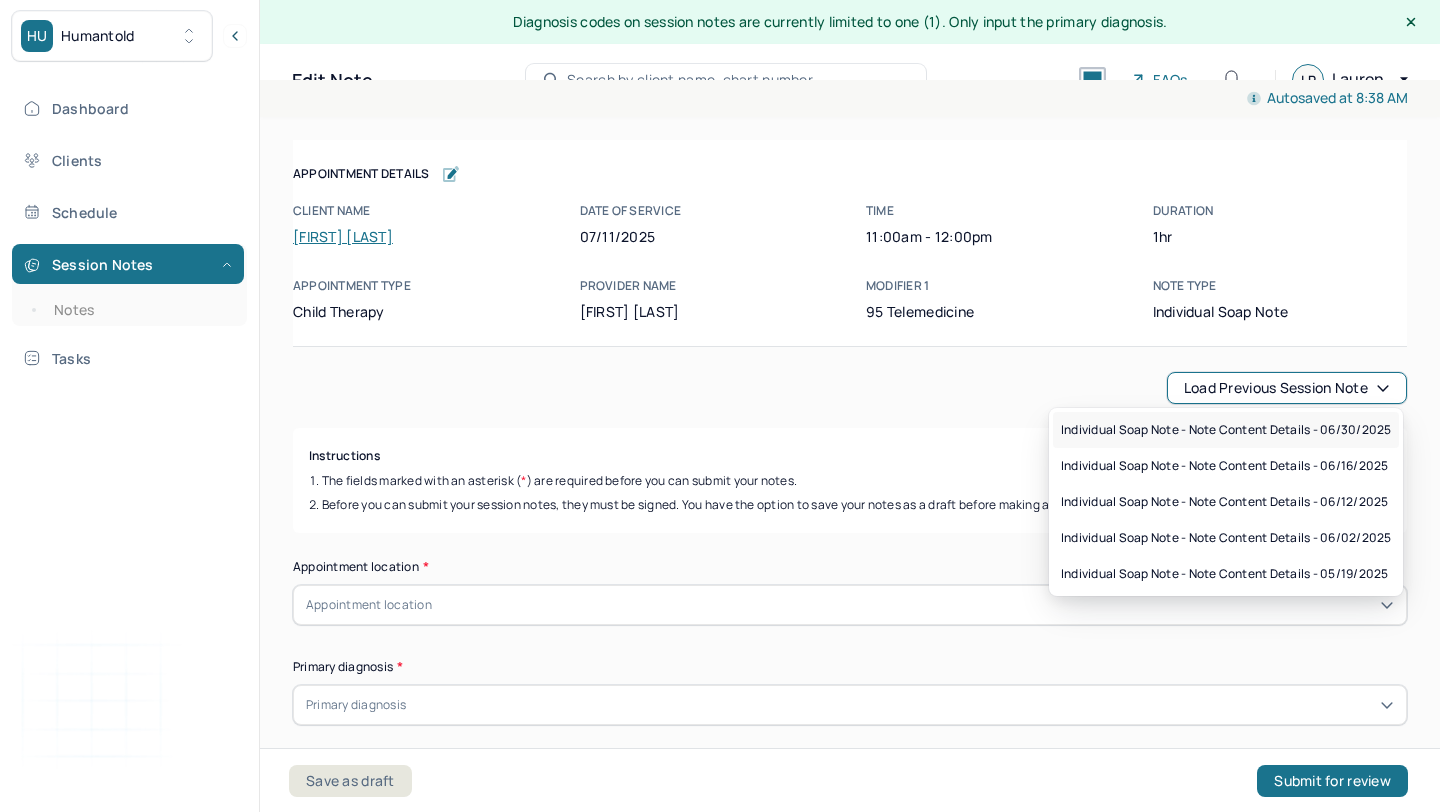 click on "Individual soap note   - Note content Details -   06/30/2025" at bounding box center (1226, 430) 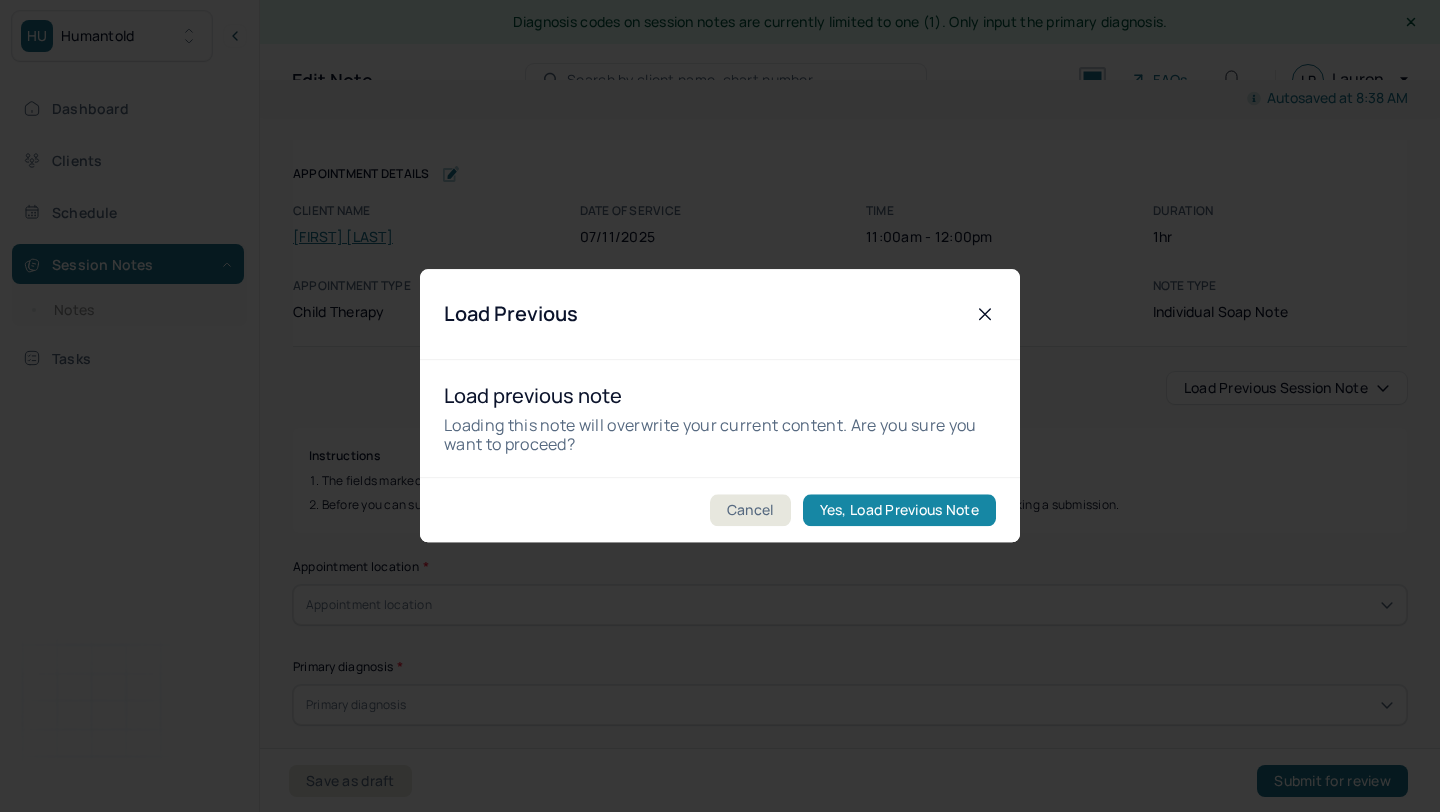 click on "Yes, Load Previous Note" at bounding box center [899, 511] 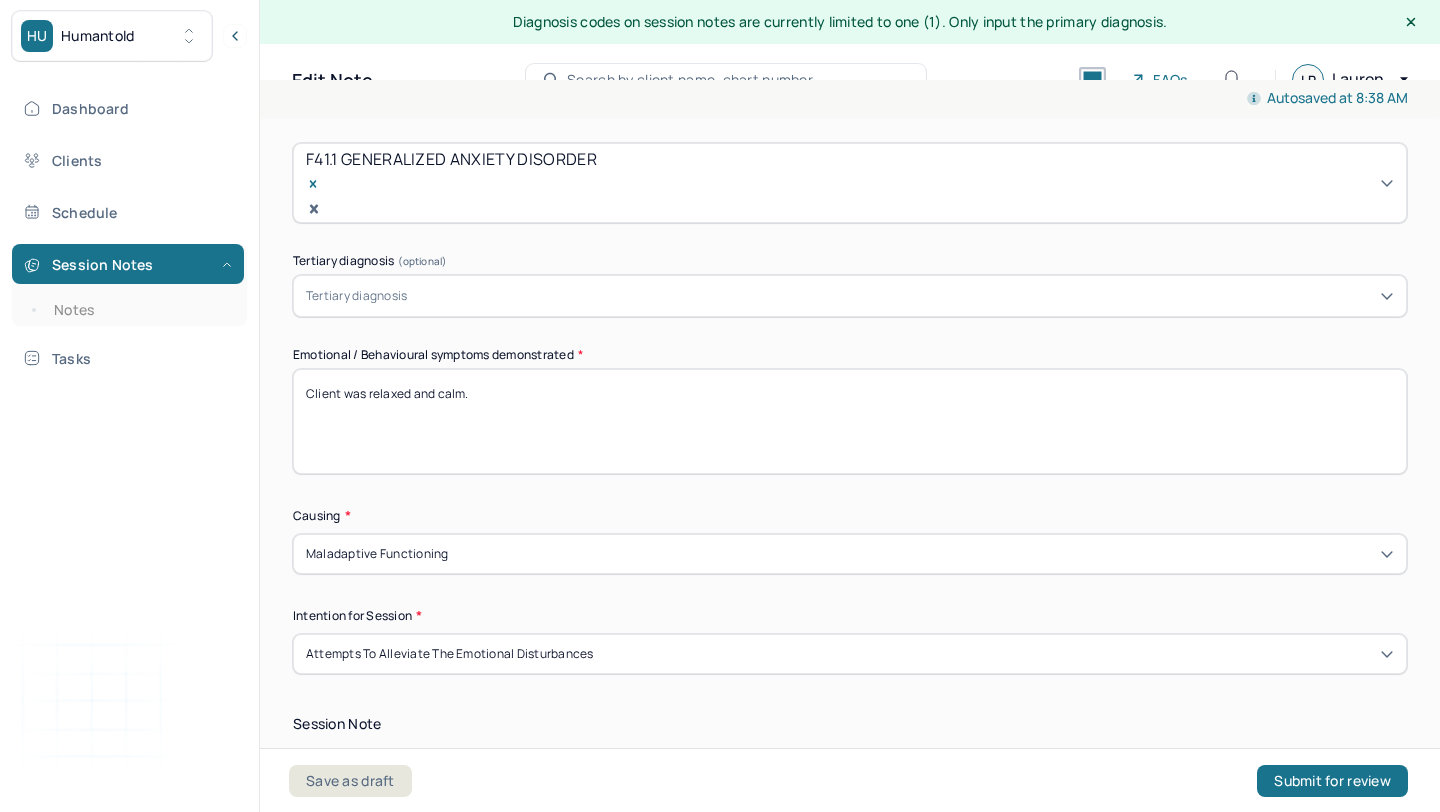 scroll, scrollTop: 943, scrollLeft: 0, axis: vertical 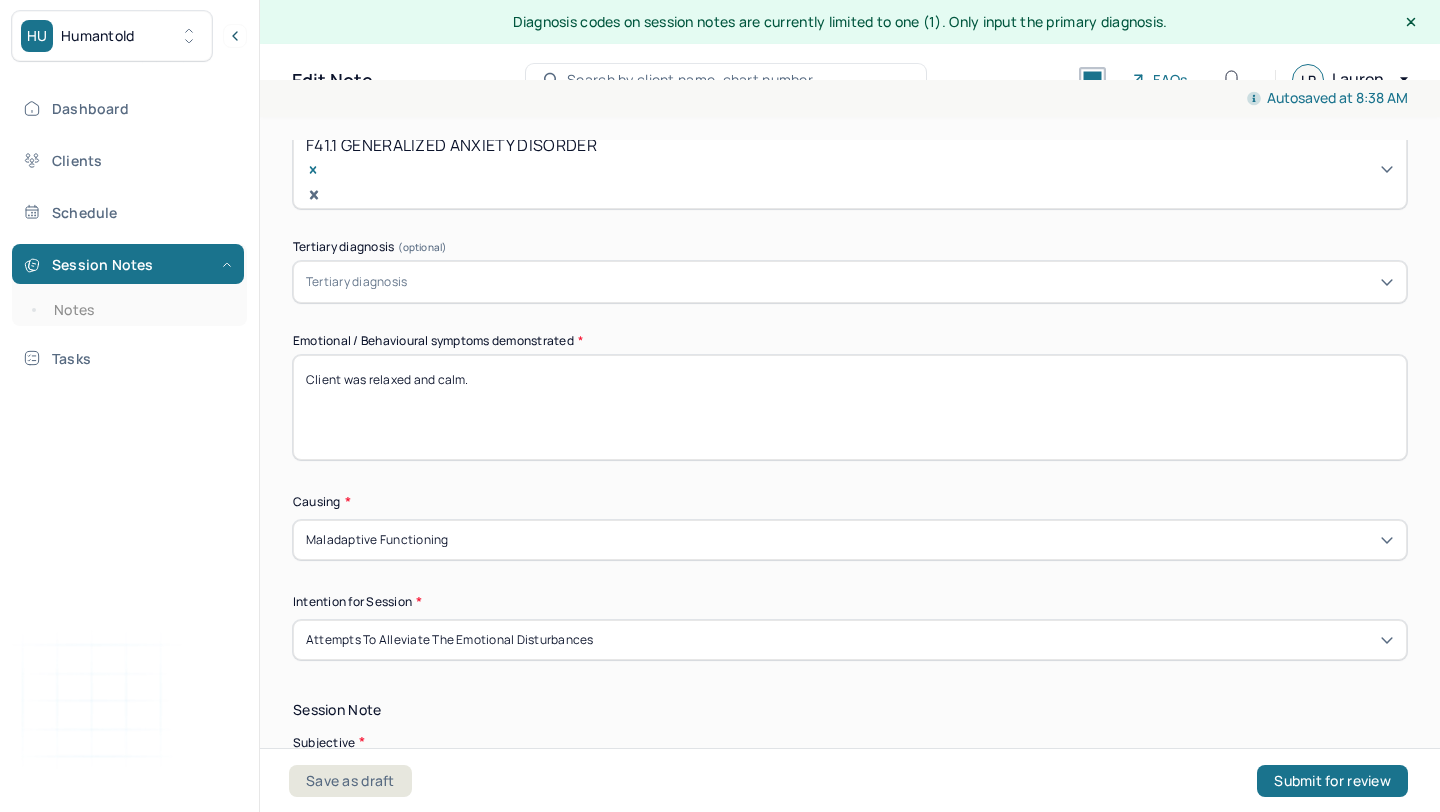 click on "Client was relaxed and calm." at bounding box center [850, 407] 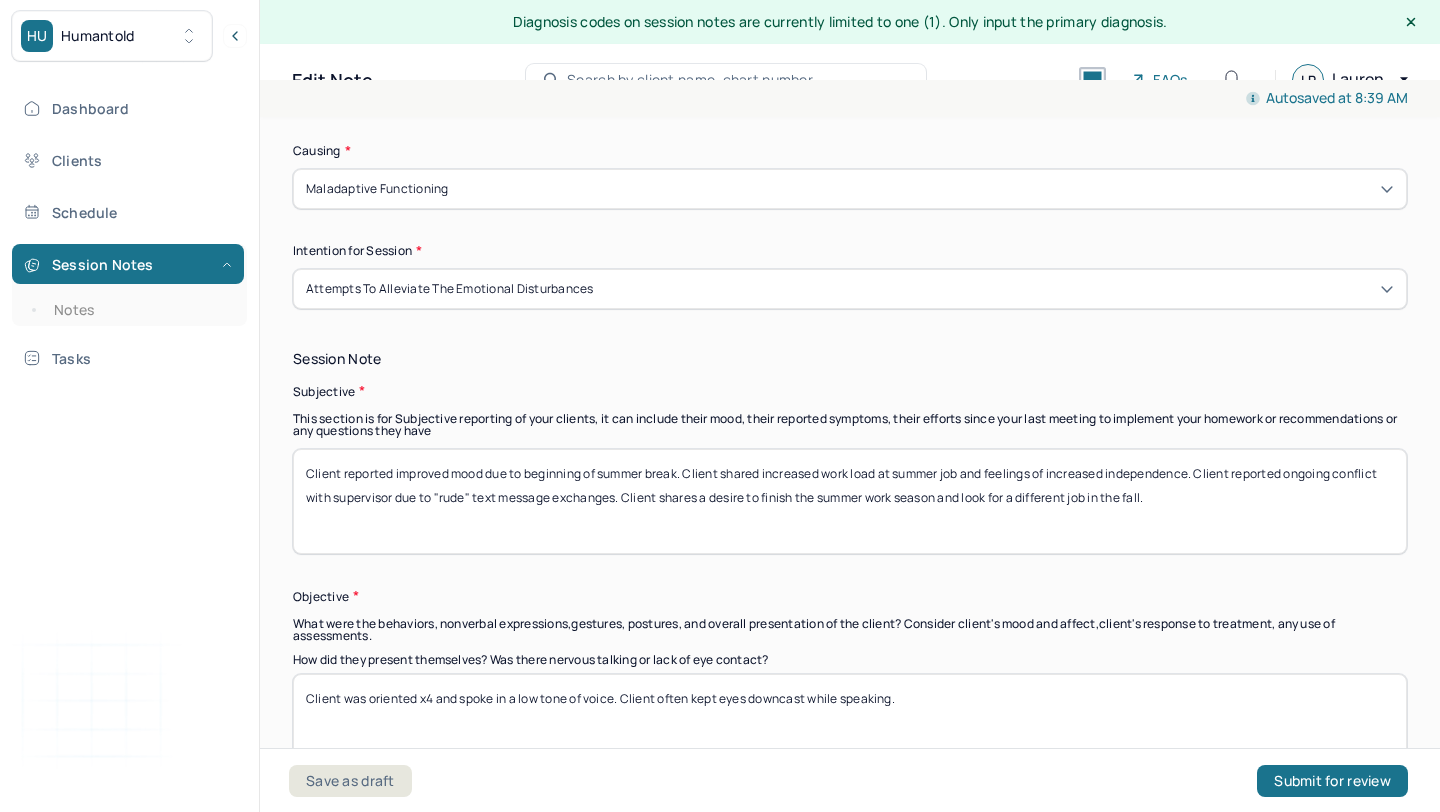 scroll, scrollTop: 1314, scrollLeft: 0, axis: vertical 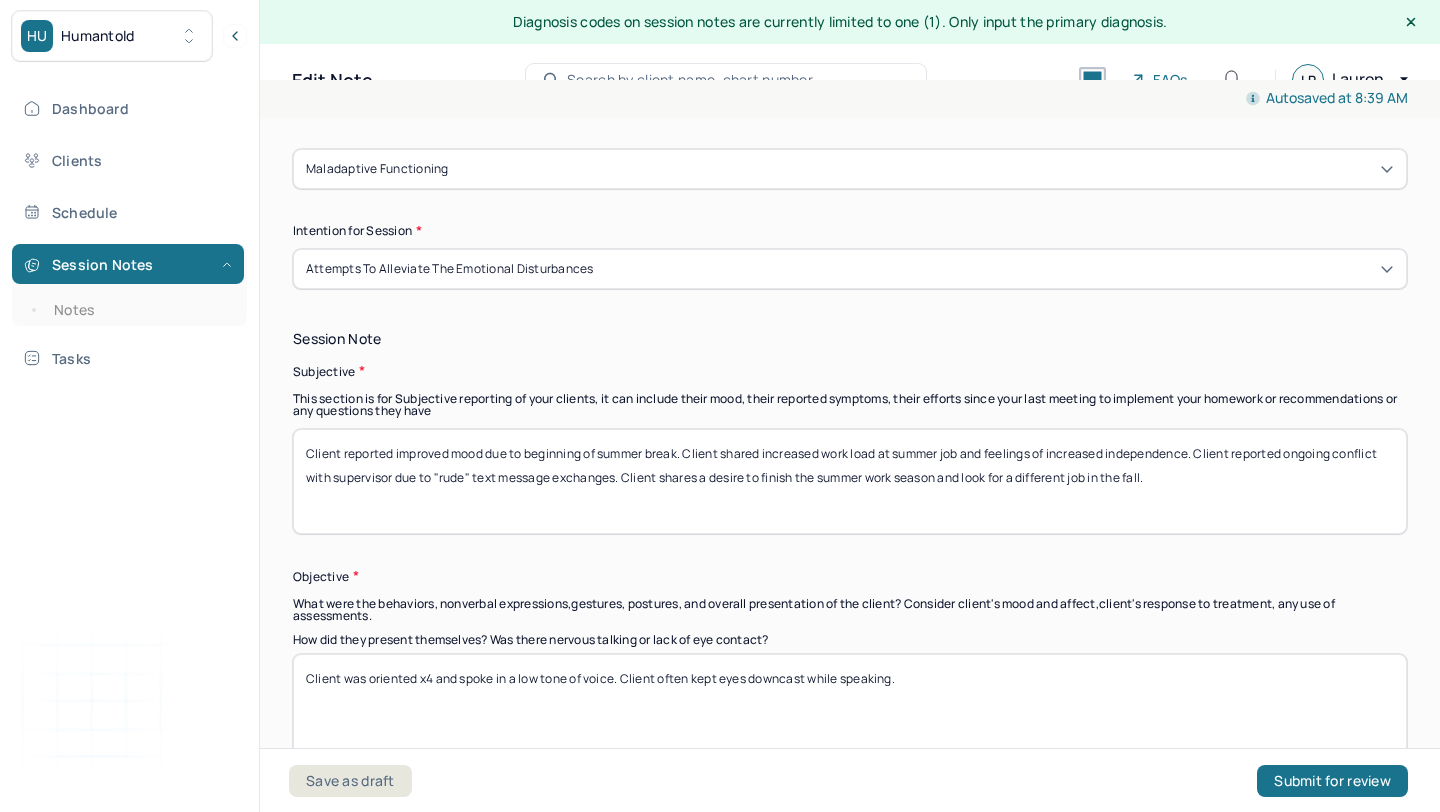 type on "Client was tired and frustrated." 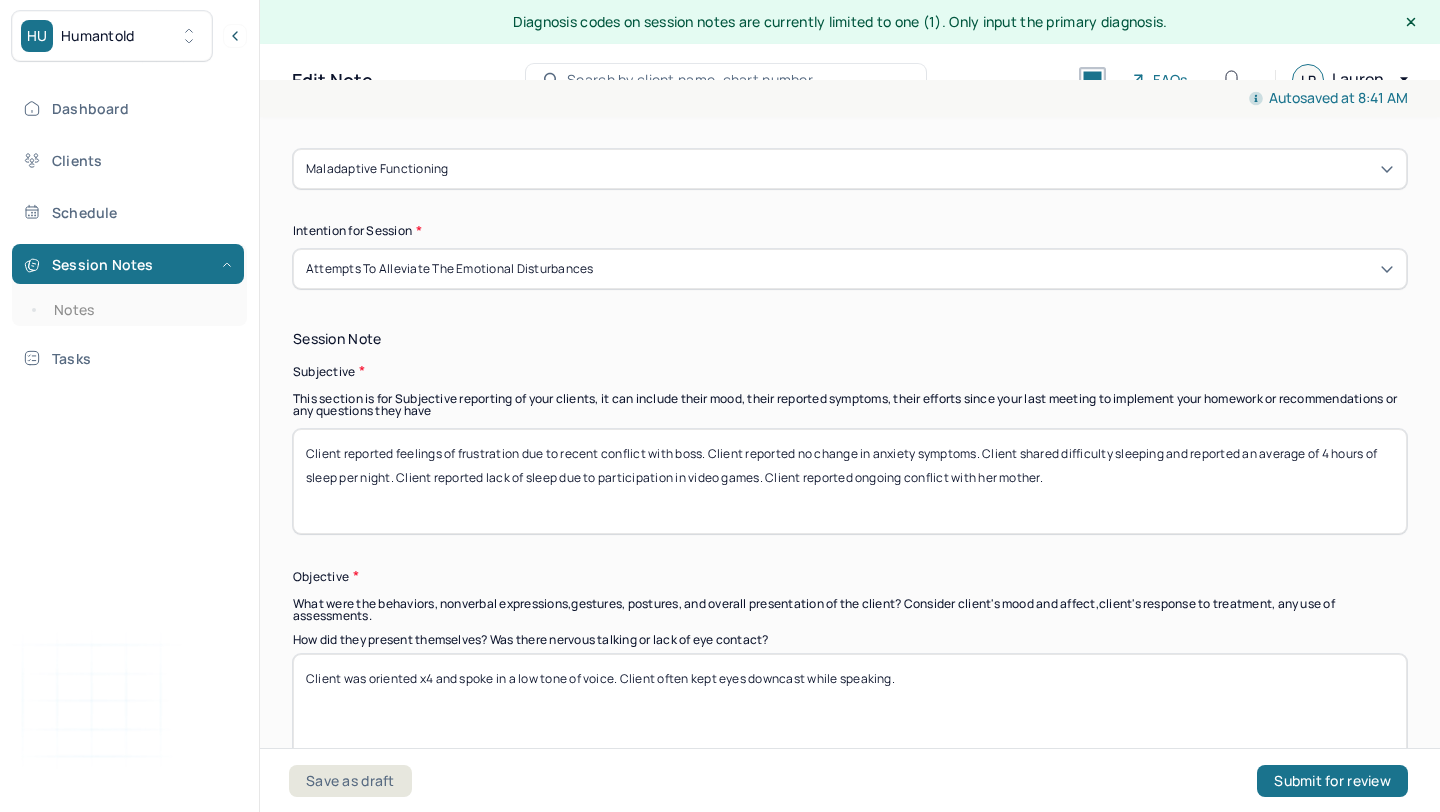 click on "Client reported feelings of frustration due to recent conflict with boss. Client reported no change in anxiety symptoms. Client shared difficulty sleeping and reported an average of 4 hours of sleep per night. Client reported lack of sleep due to participation in video games. Client reported ongoing conflict with her mother." at bounding box center (850, 481) 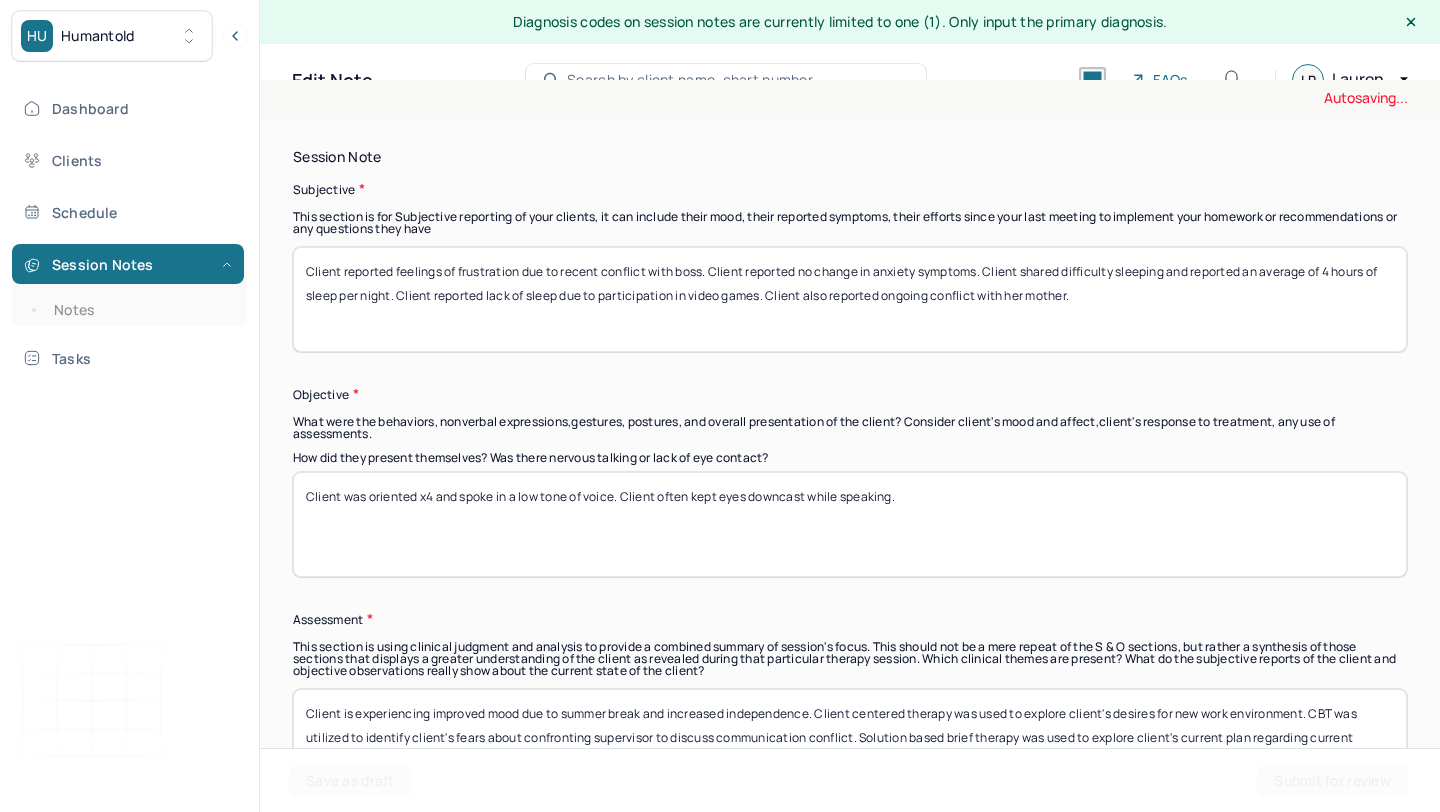 scroll, scrollTop: 1516, scrollLeft: 0, axis: vertical 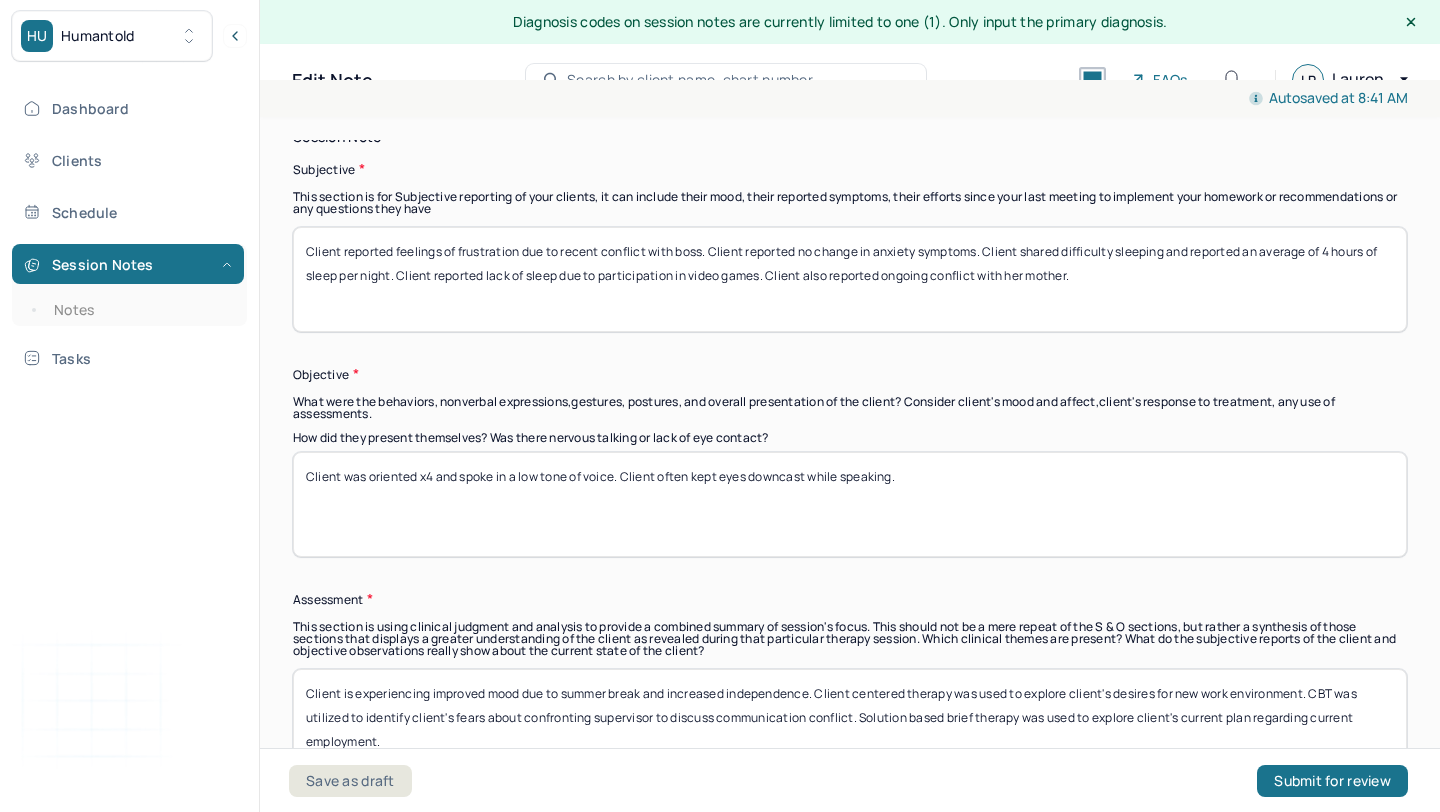type on "Client reported feelings of frustration due to recent conflict with boss. Client reported no change in anxiety symptoms. Client shared difficulty sleeping and reported an average of 4 hours of sleep per night. Client reported lack of sleep due to participation in video games. Client also reported ongoing conflict with her mother." 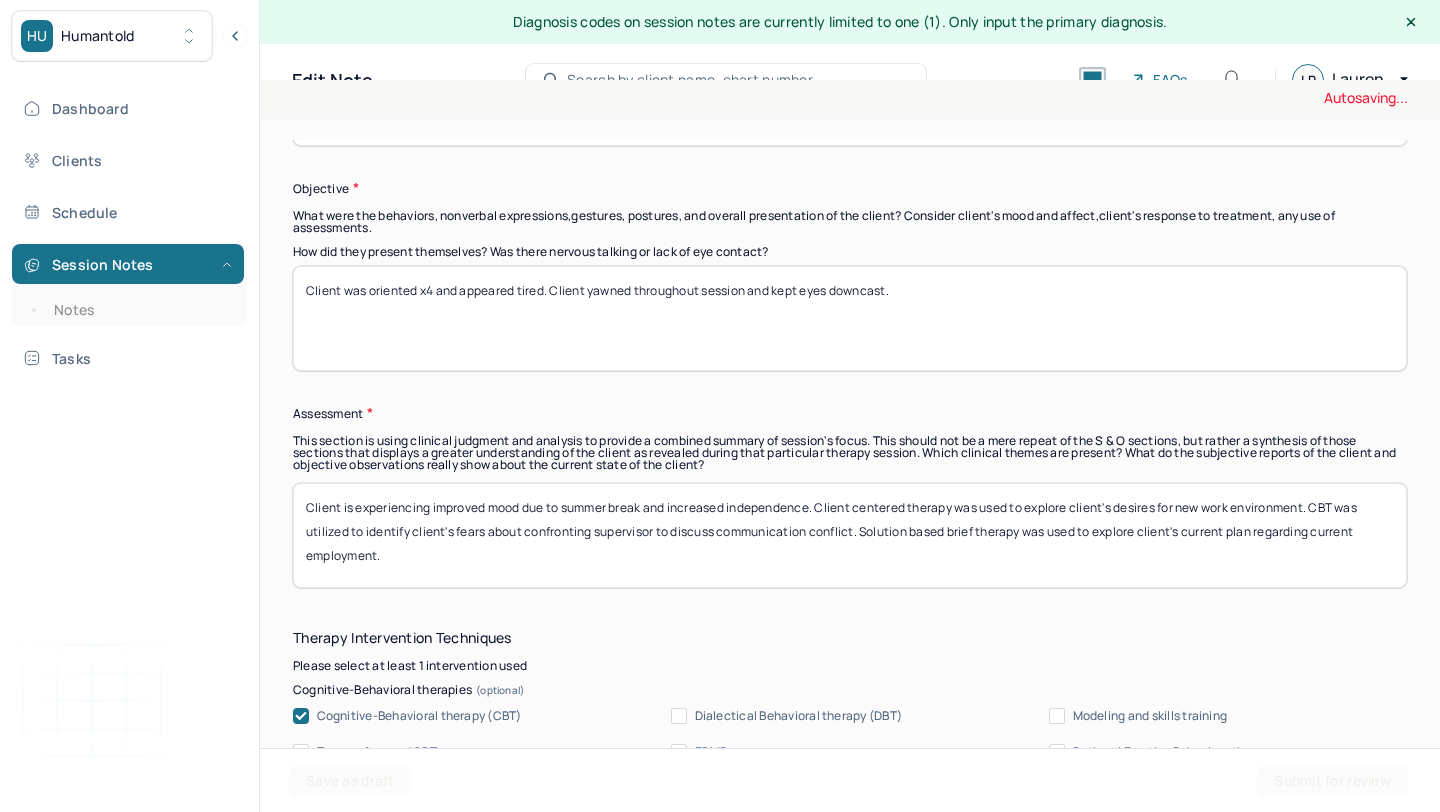 scroll, scrollTop: 1710, scrollLeft: 0, axis: vertical 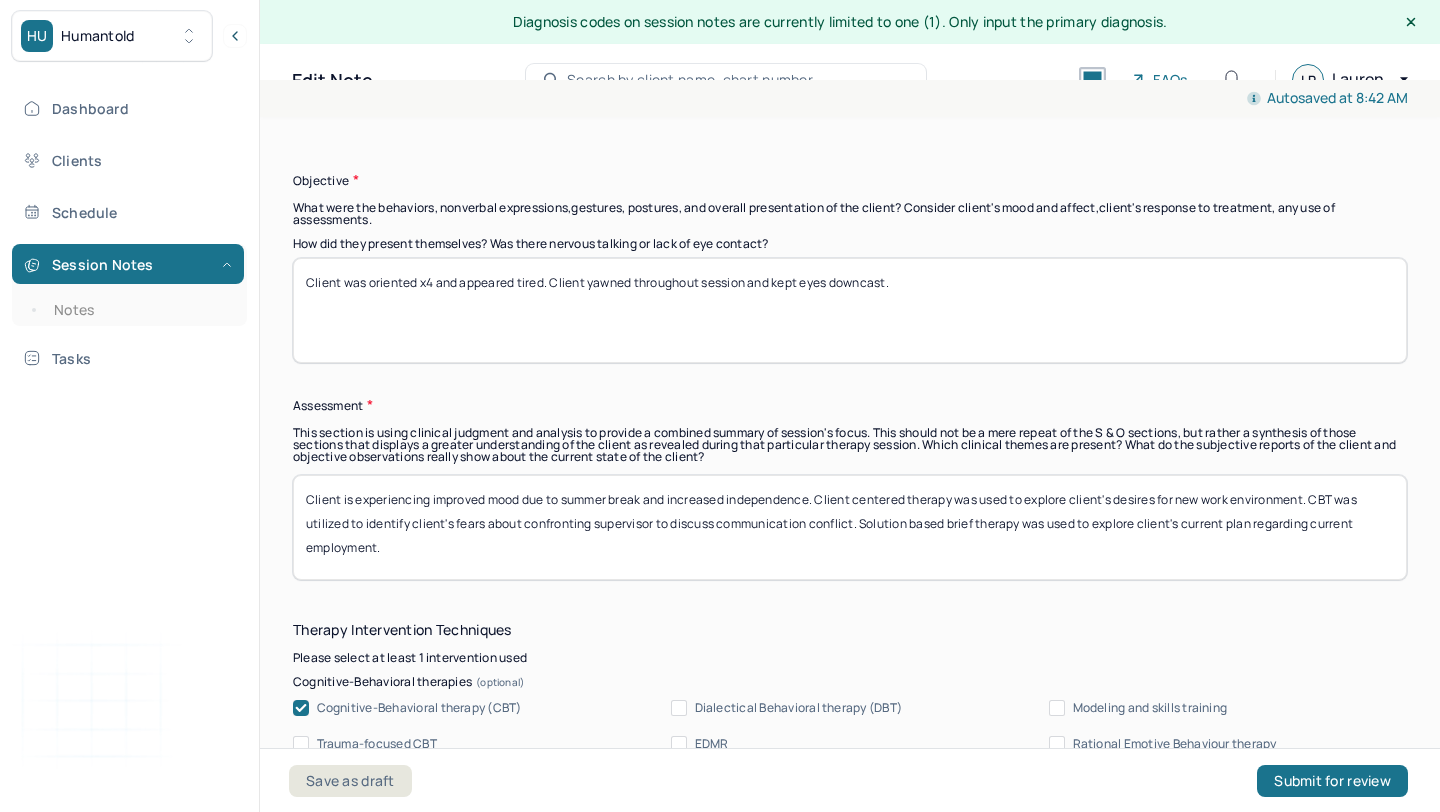 type on "Client was oriented x4 and appeared tired. Client yawned throughout session and kept eyes downcast." 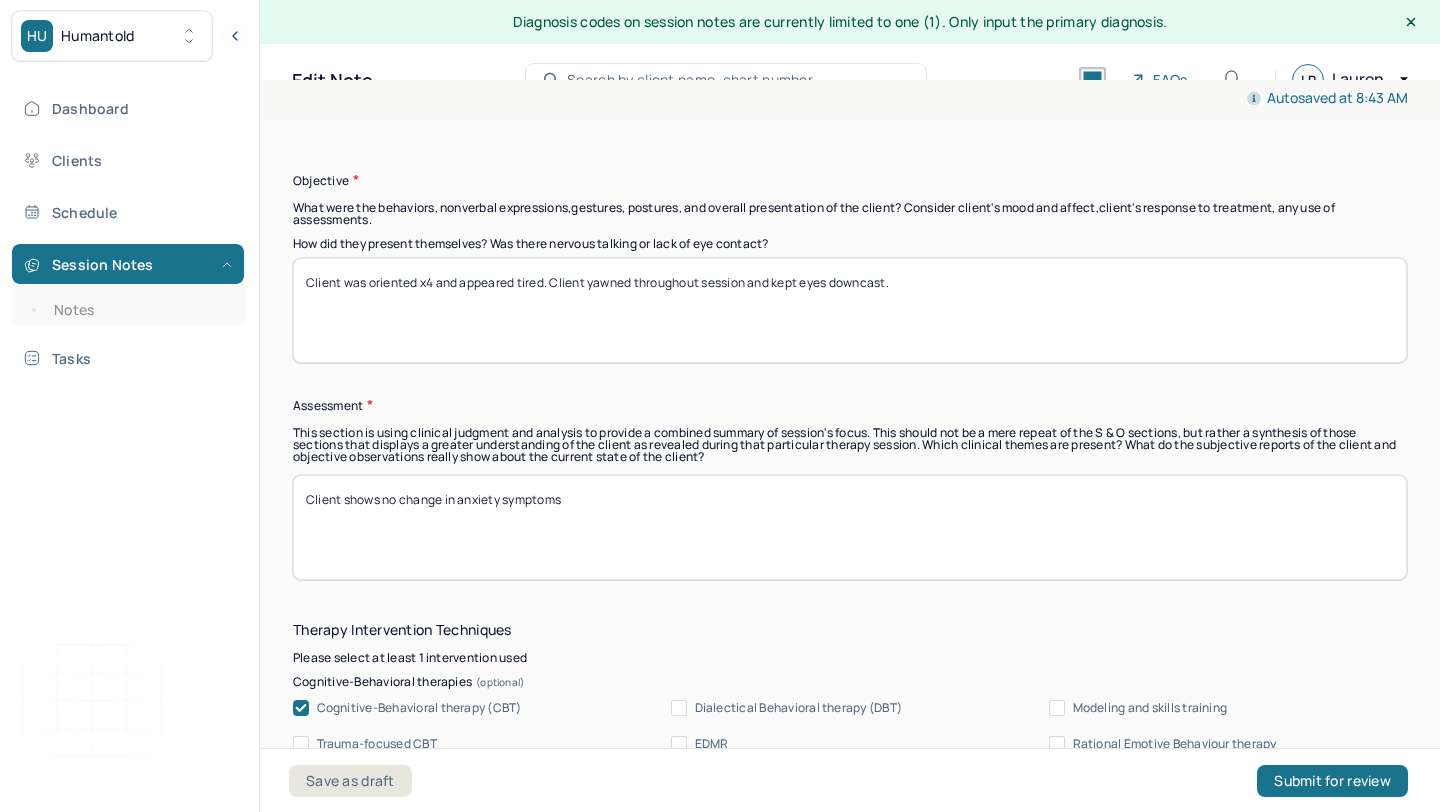 click on "Client shows no change in anxiety symptoms" at bounding box center (850, 527) 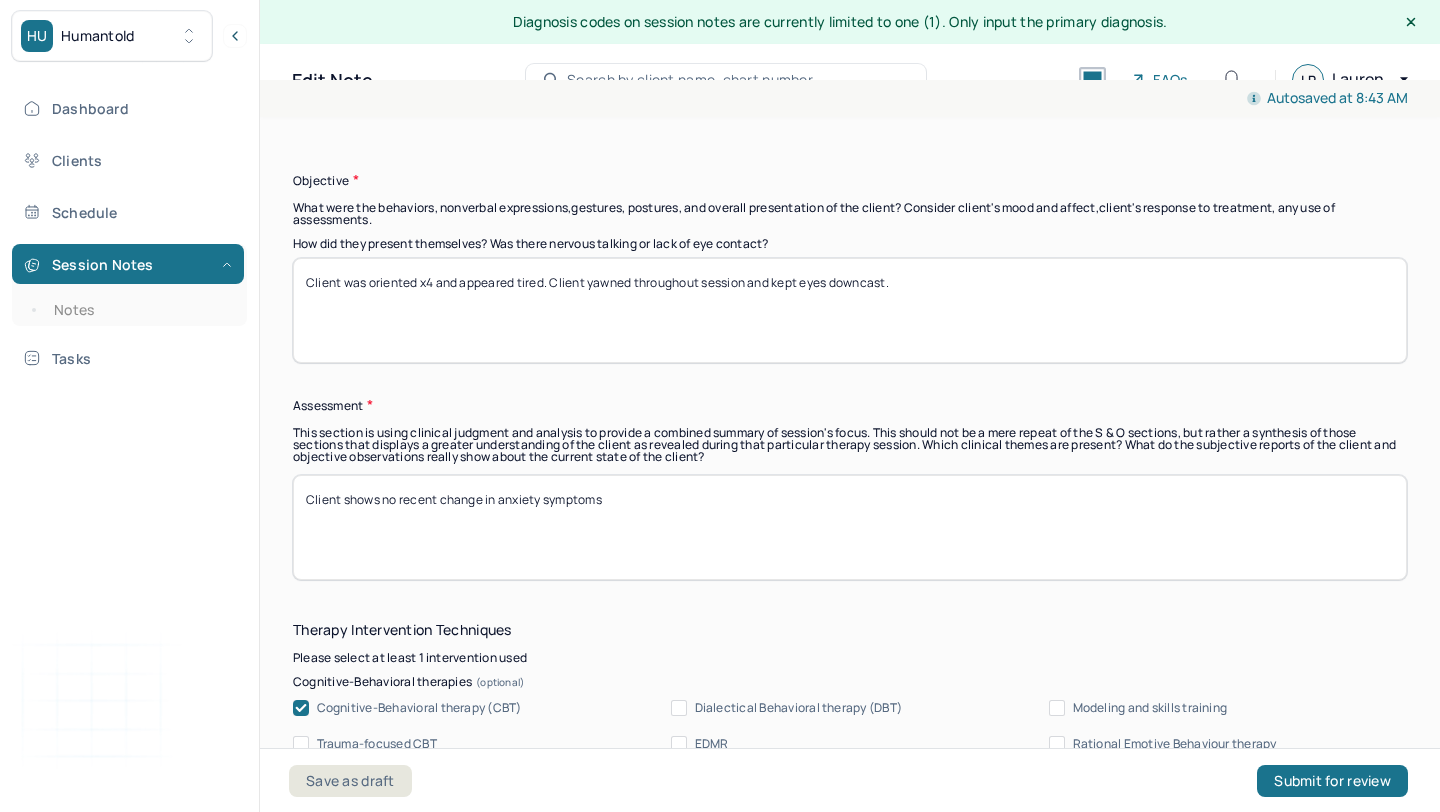 click on "Client shows no recent change in anxiety symptoms" at bounding box center (850, 527) 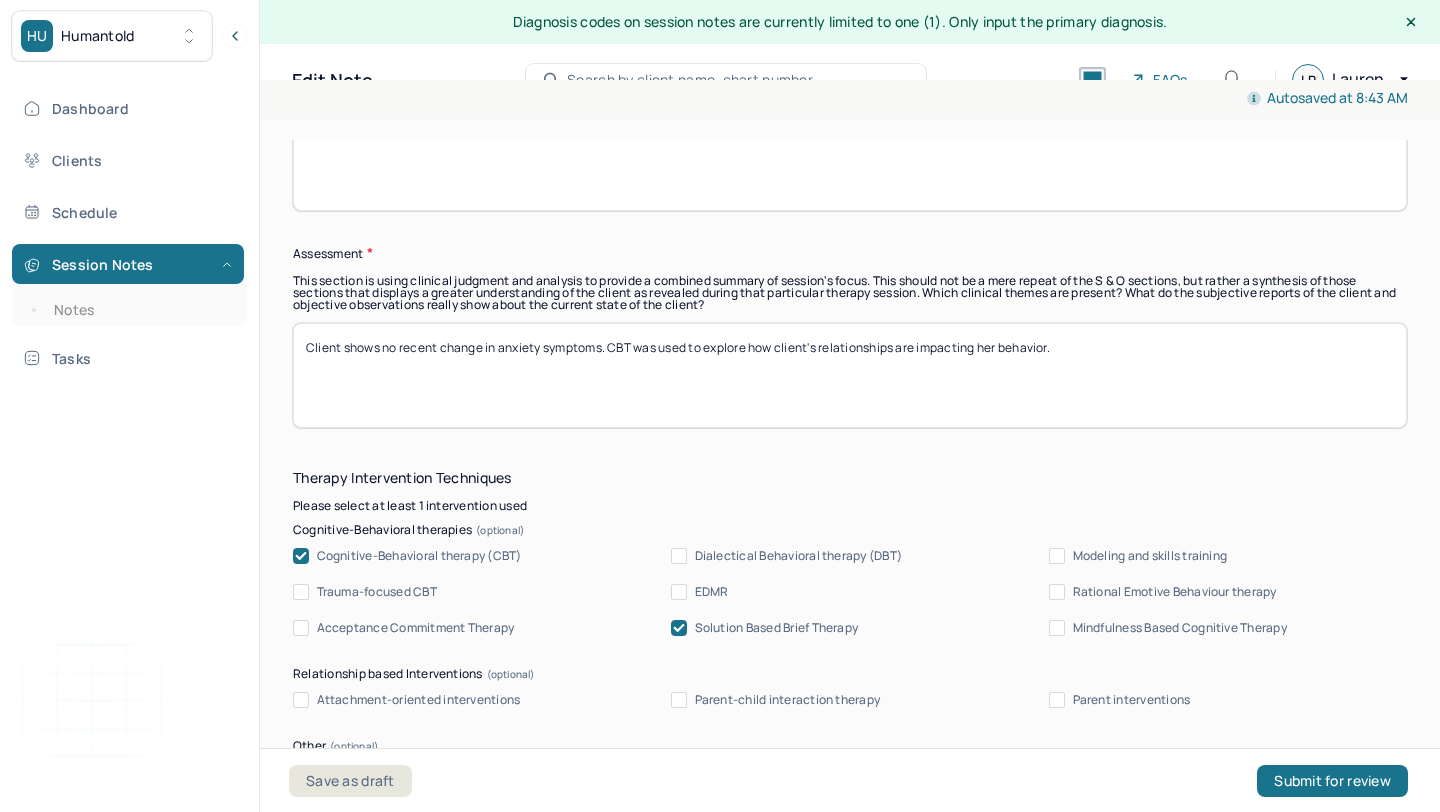 scroll, scrollTop: 1853, scrollLeft: 0, axis: vertical 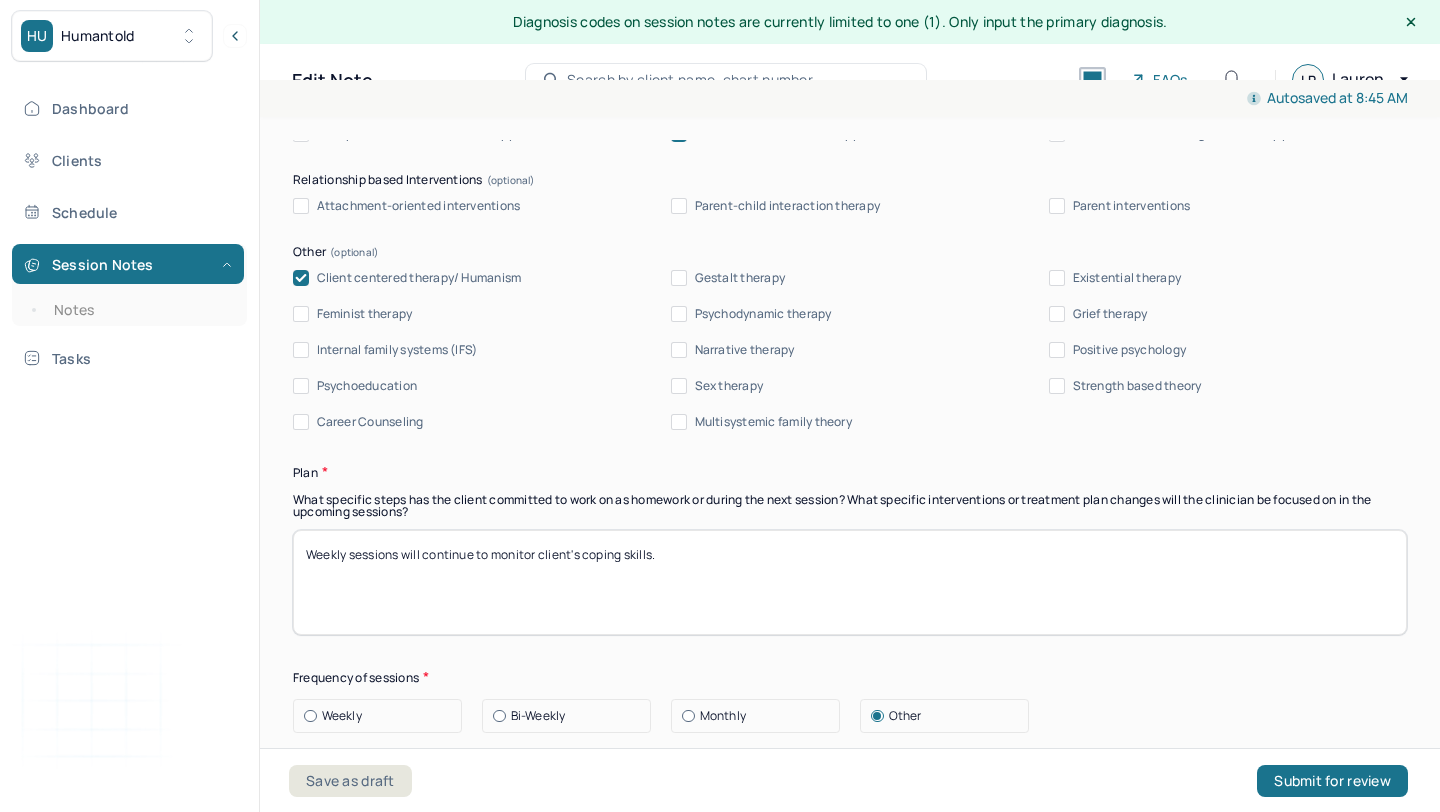 type on "Client shows no recent change in anxiety symptoms. CBT was used to explore how client's relationships are impacting her behavior. Client centered therapy was utilized to validate client's feelings of irritation regarding recent conflicts. Solution based brief therapy was used to identify client's plan to communicate with mother and boss." 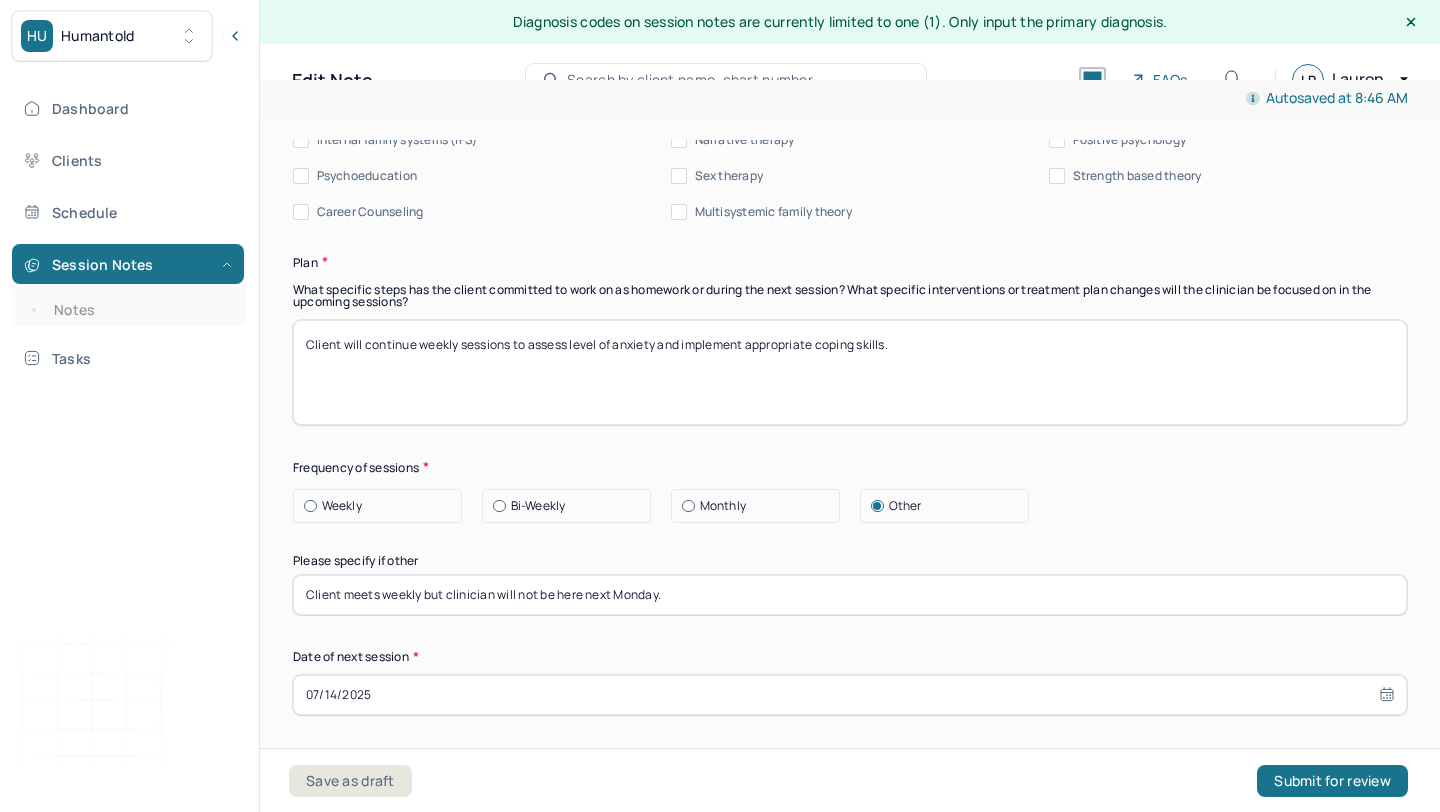 scroll, scrollTop: 2569, scrollLeft: 0, axis: vertical 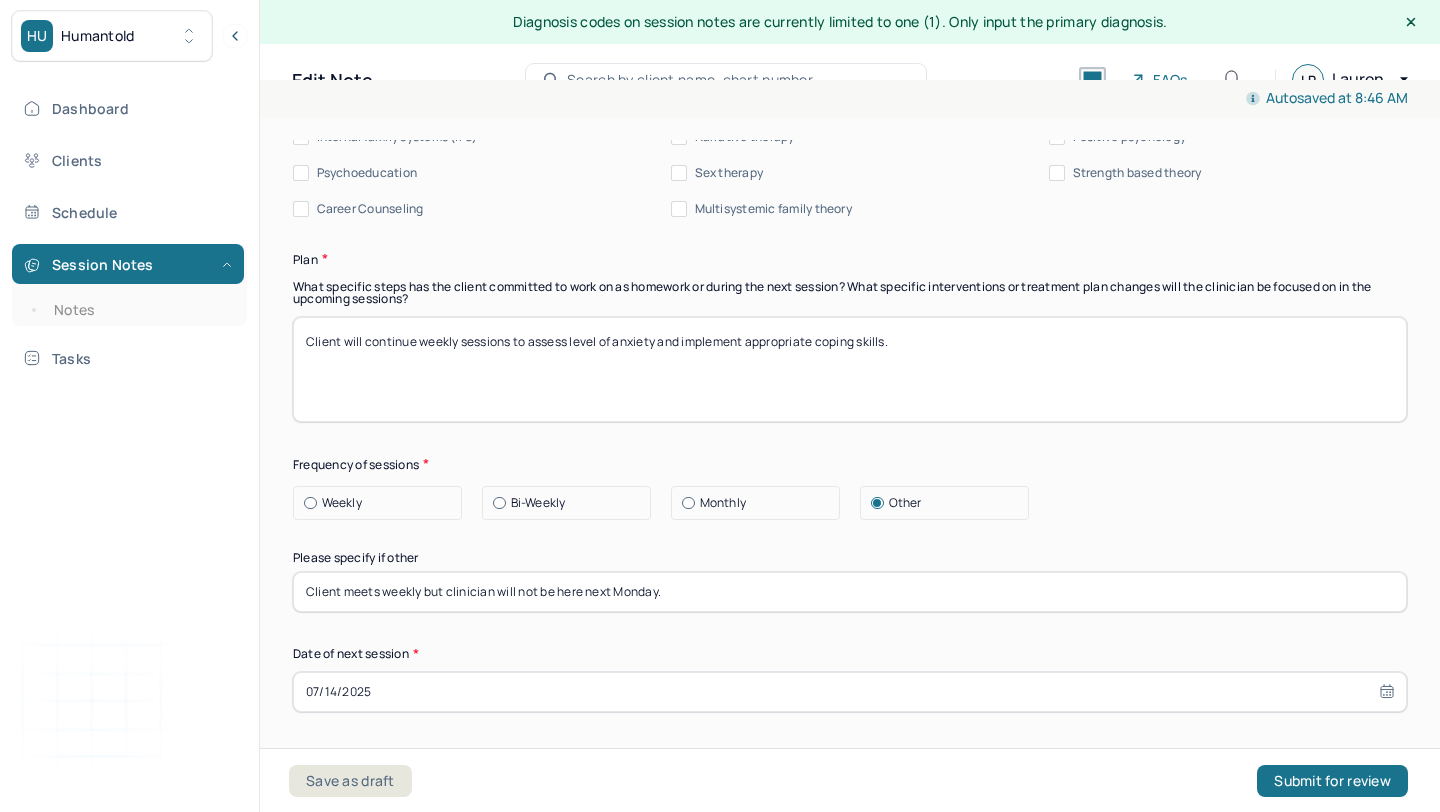 type on "Client will continue weekly sessions to assess level of anxiety and implement appropriate coping skills." 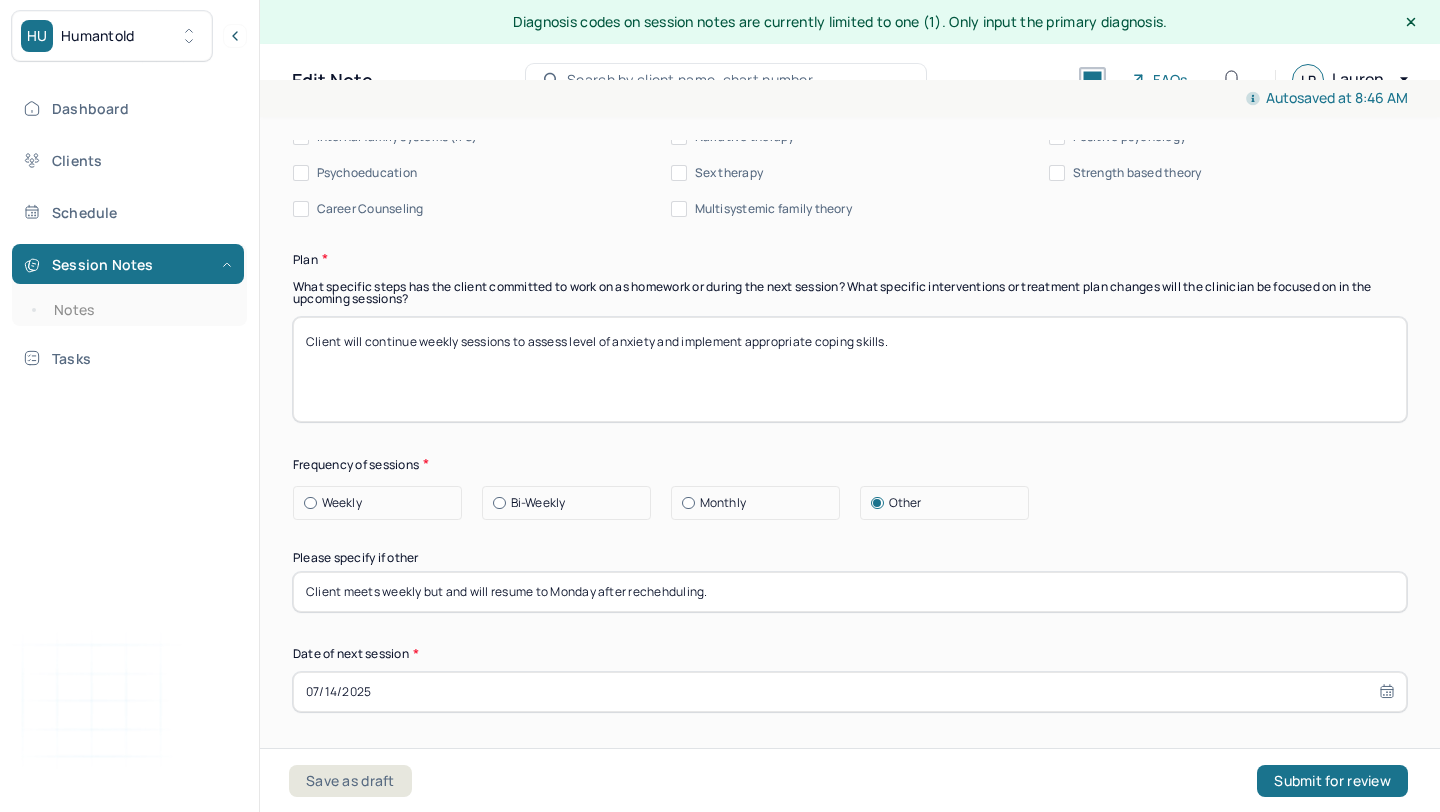 type on "Client meets weekly but and will resume to Monday after rechehduling." 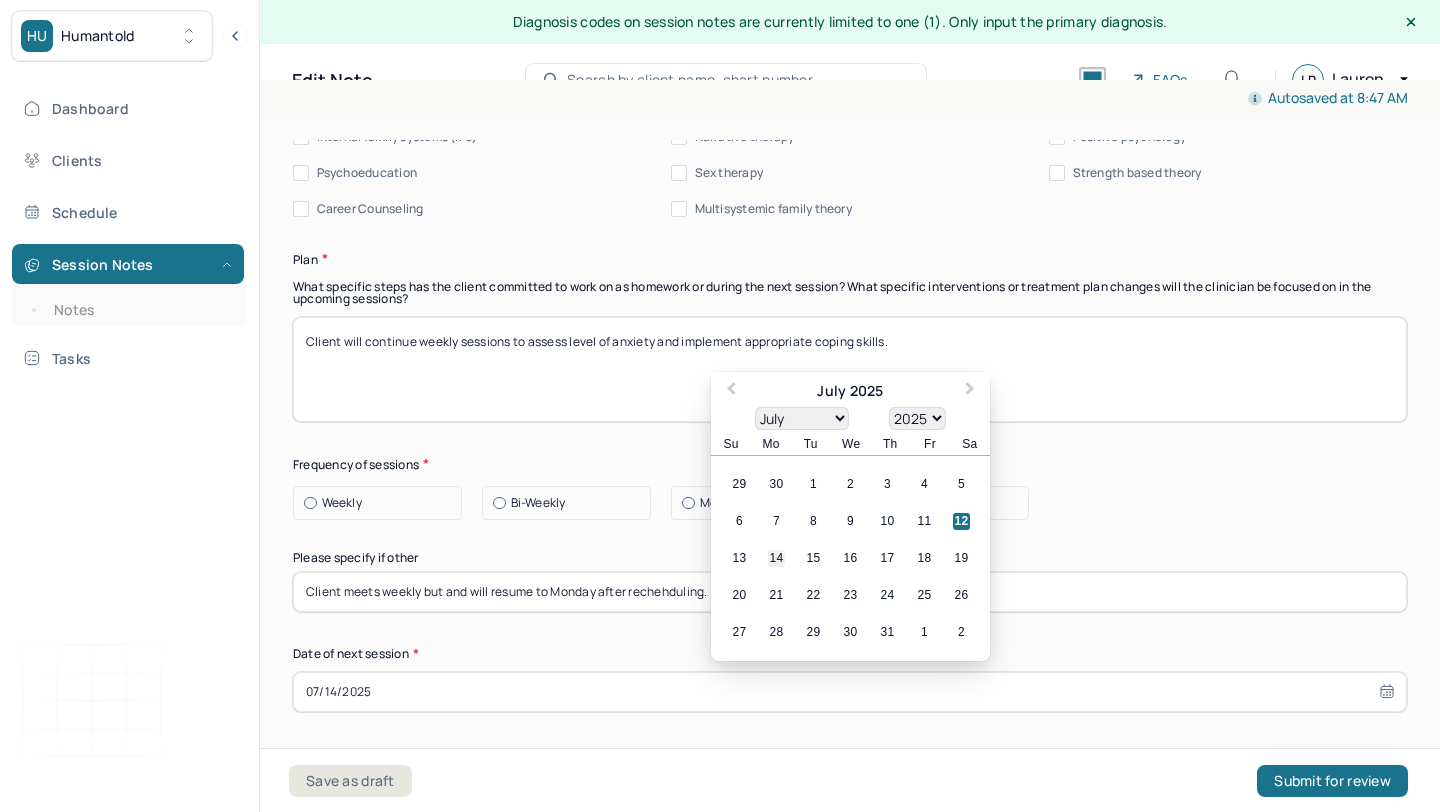 click on "14" at bounding box center [776, 558] 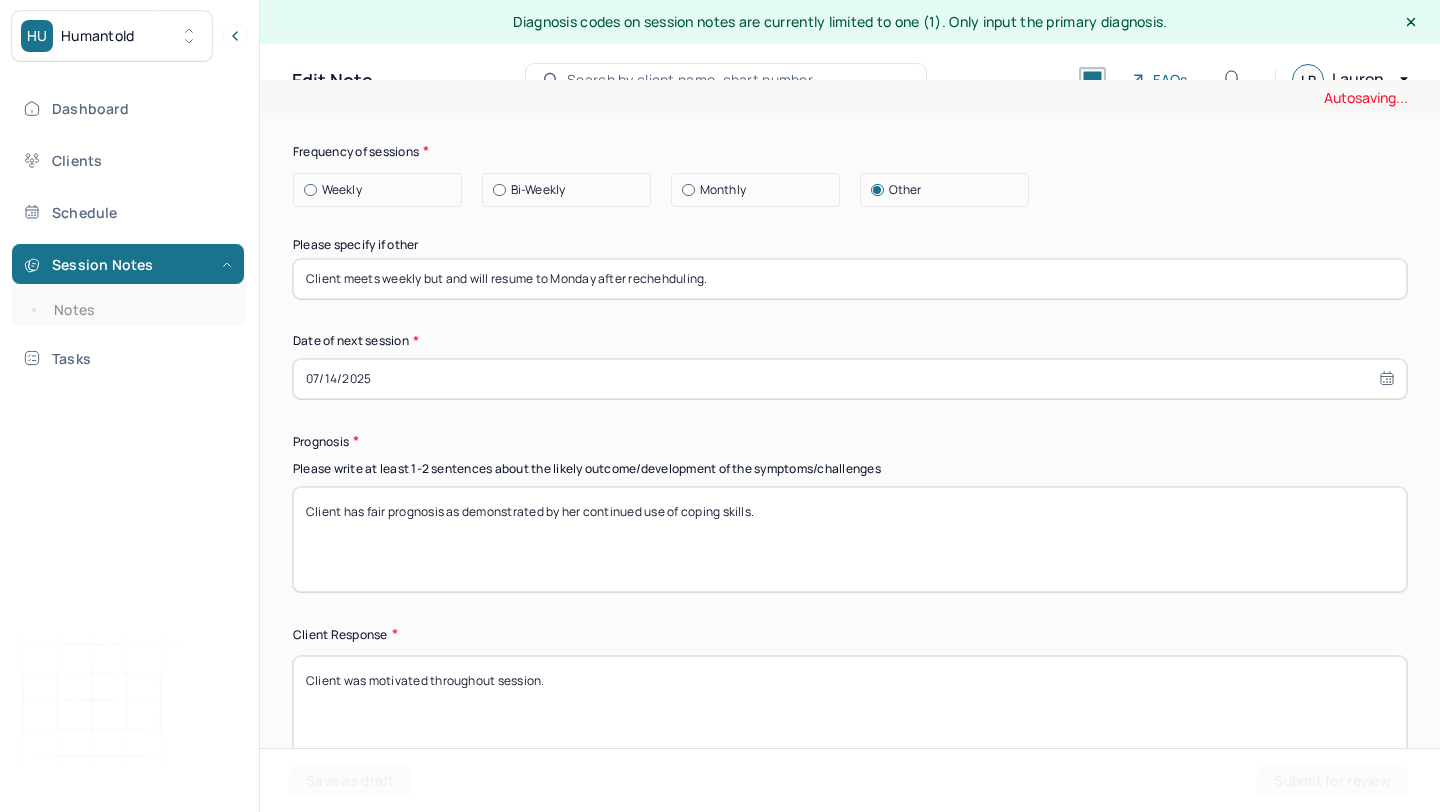 scroll, scrollTop: 2885, scrollLeft: 0, axis: vertical 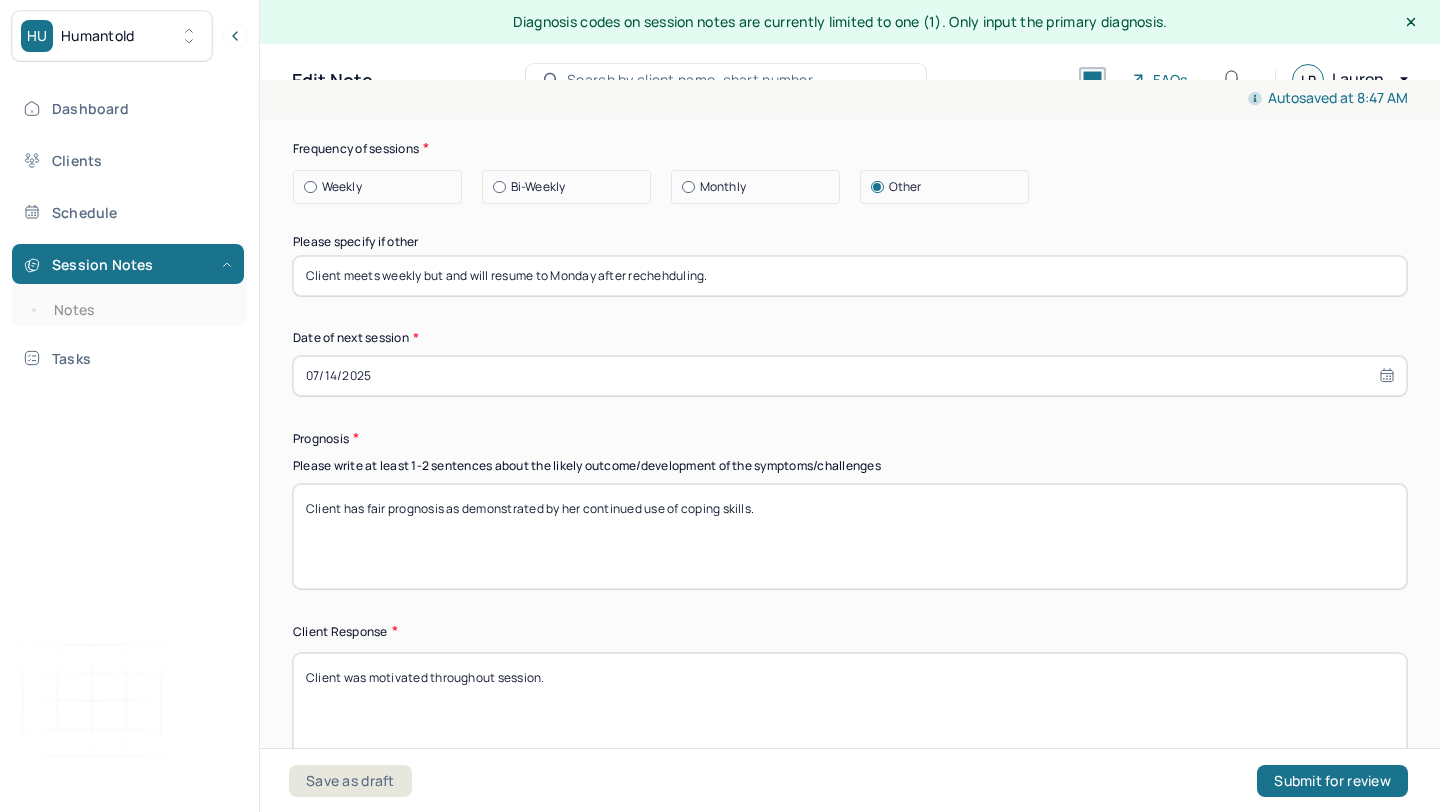 drag, startPoint x: 796, startPoint y: 442, endPoint x: 586, endPoint y: 438, distance: 210.03809 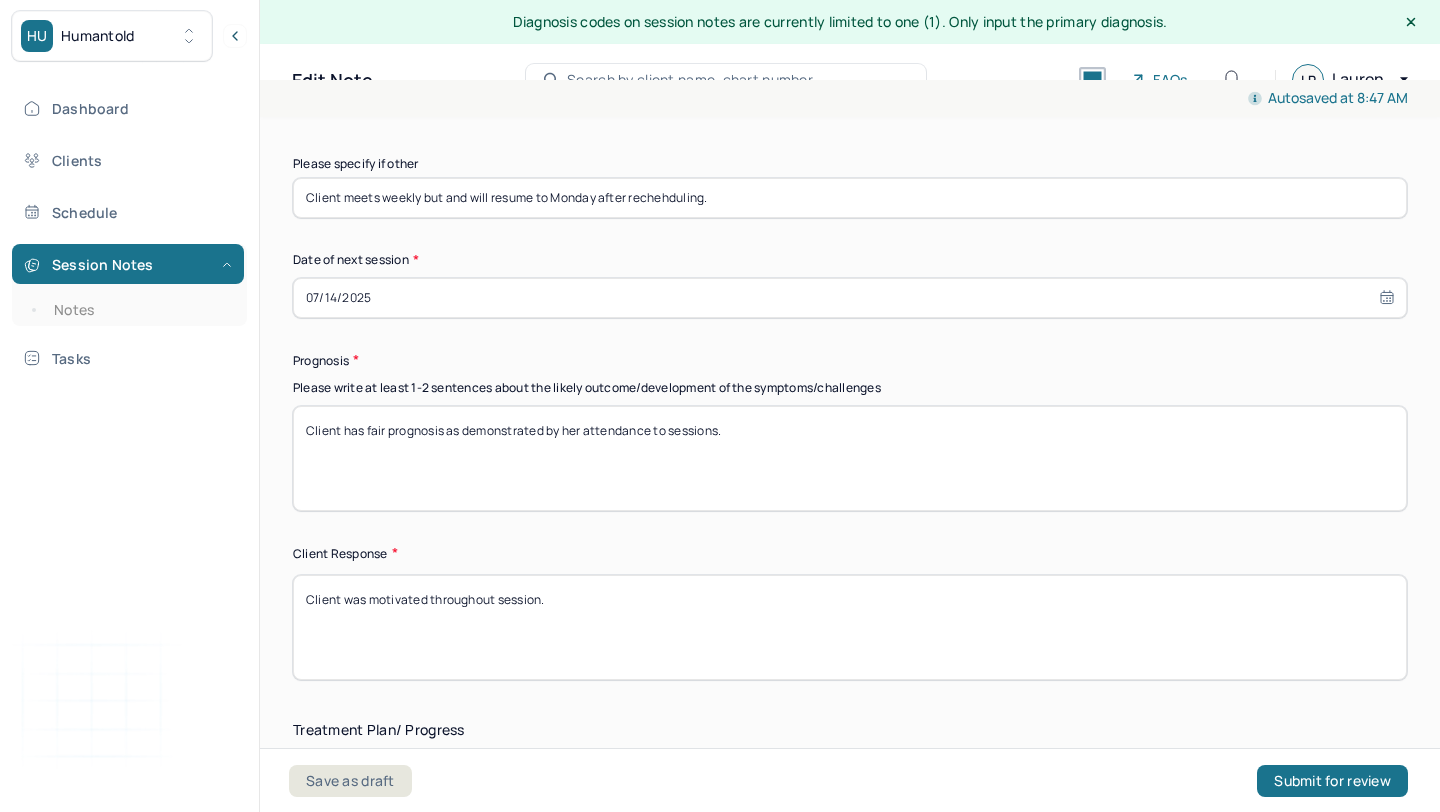 scroll, scrollTop: 3047, scrollLeft: 0, axis: vertical 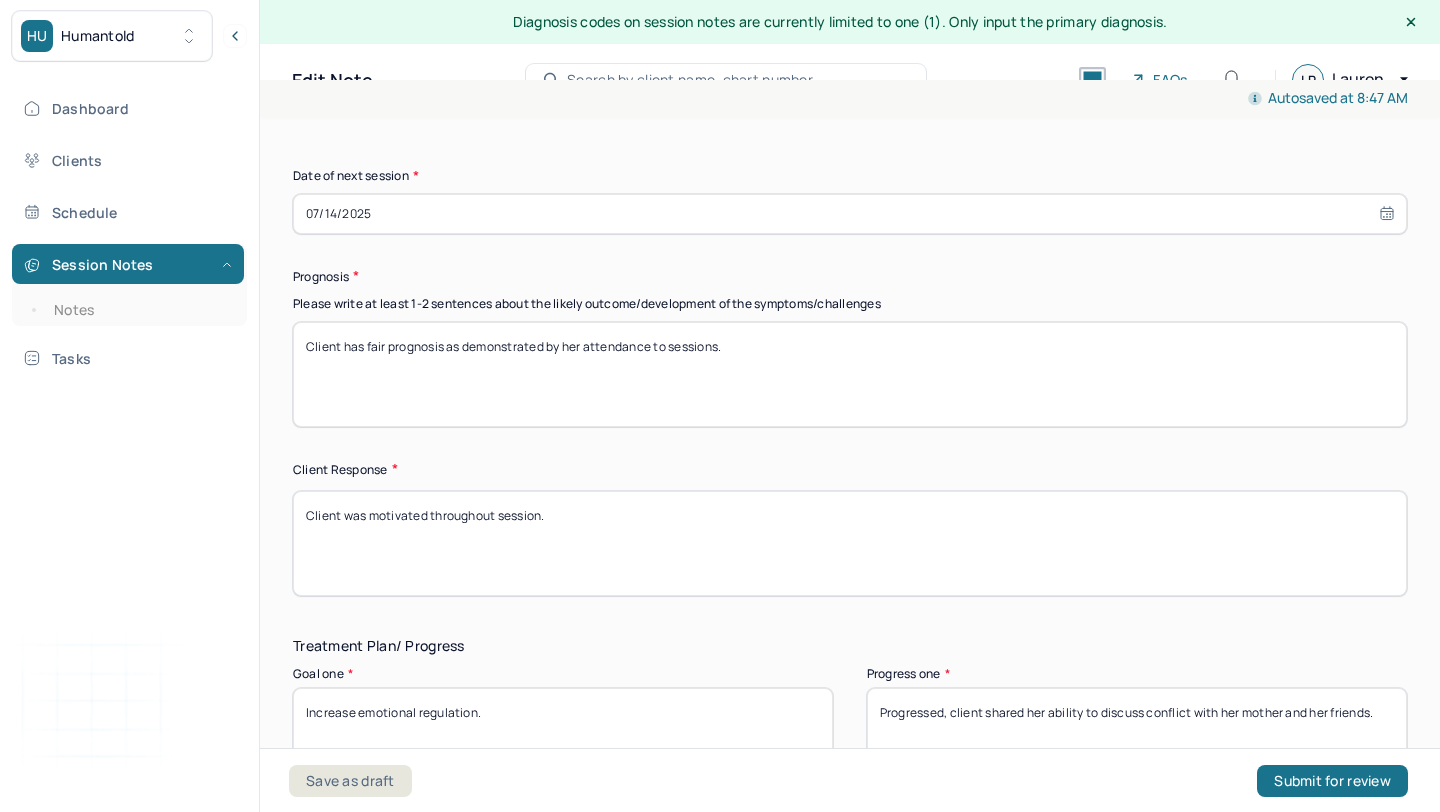 type on "Client has fair prognosis as demonstrated by her attendance to sessions." 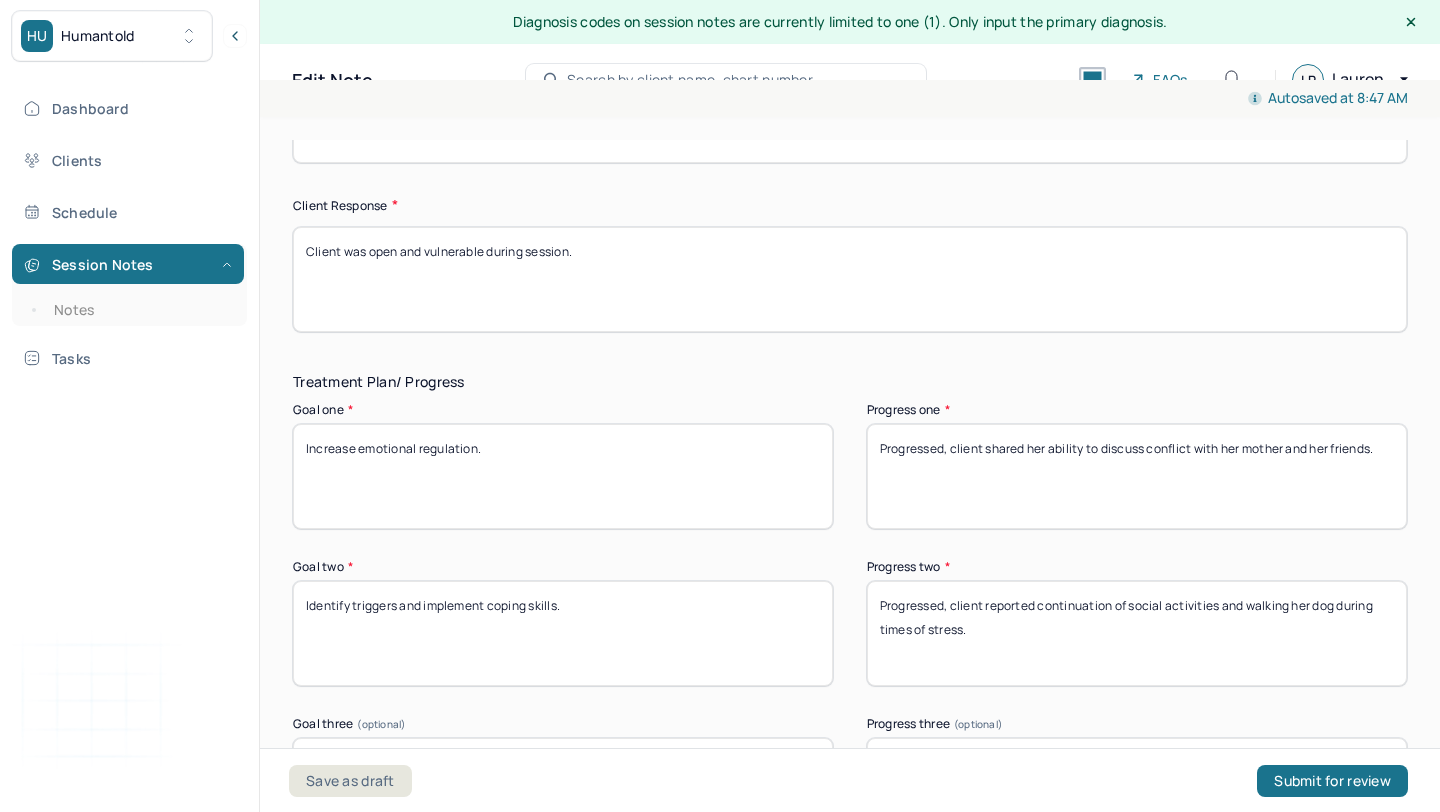 scroll, scrollTop: 3315, scrollLeft: 0, axis: vertical 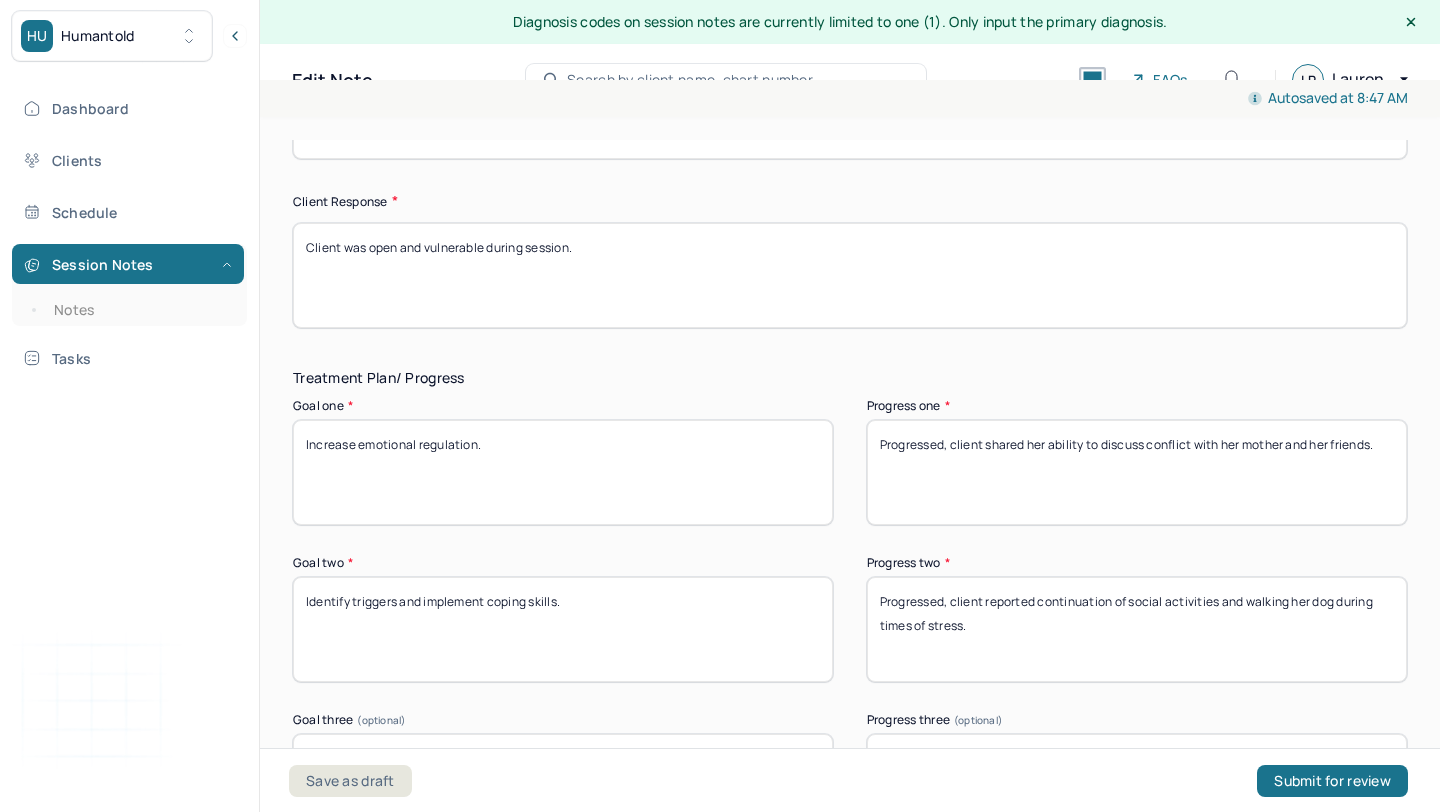 type on "Client was open and vulnerable during session." 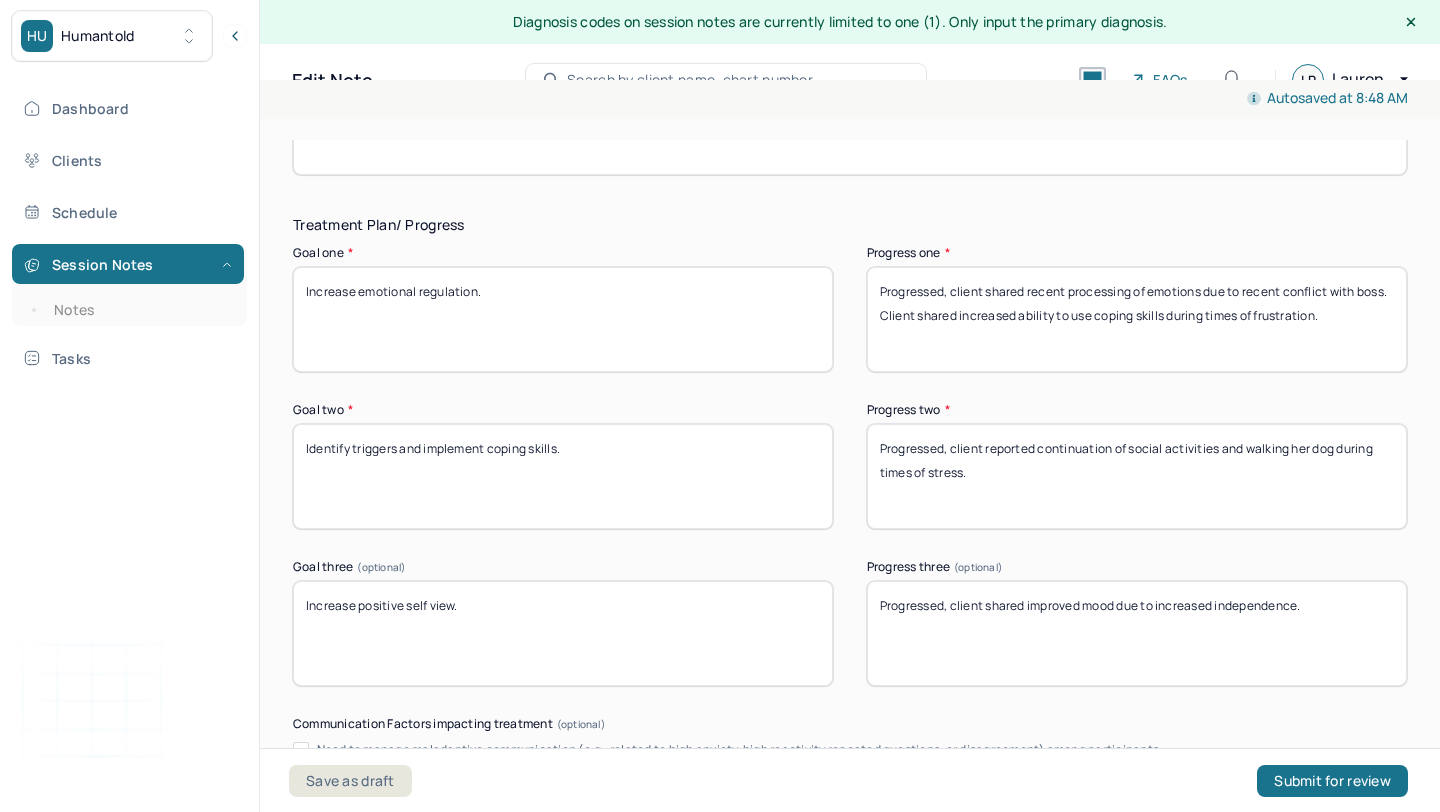 scroll, scrollTop: 3487, scrollLeft: 0, axis: vertical 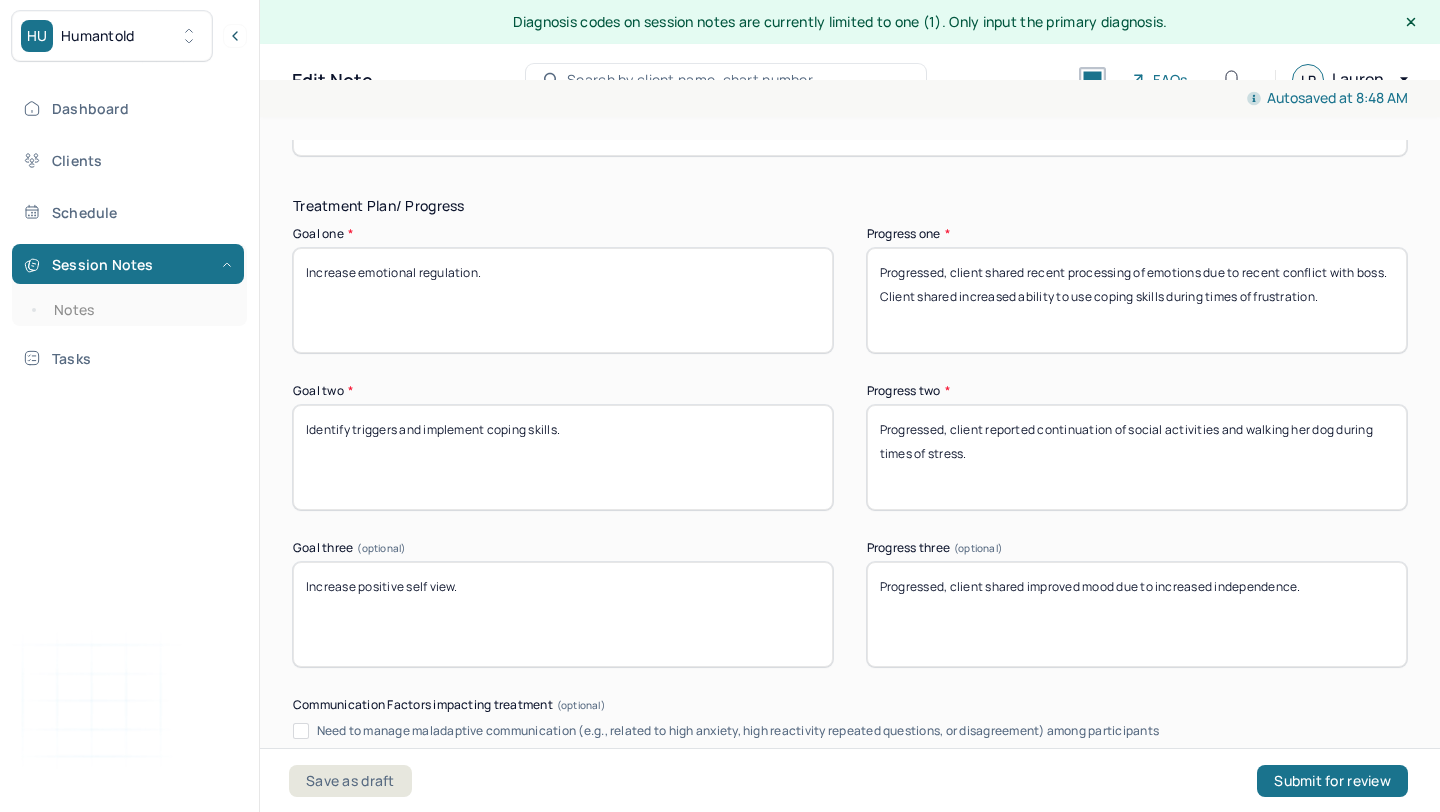type on "Progressed, client shared recent processing of emotions due to recent conflict with boss. Client shared increased ability to use coping skills during times of frustration." 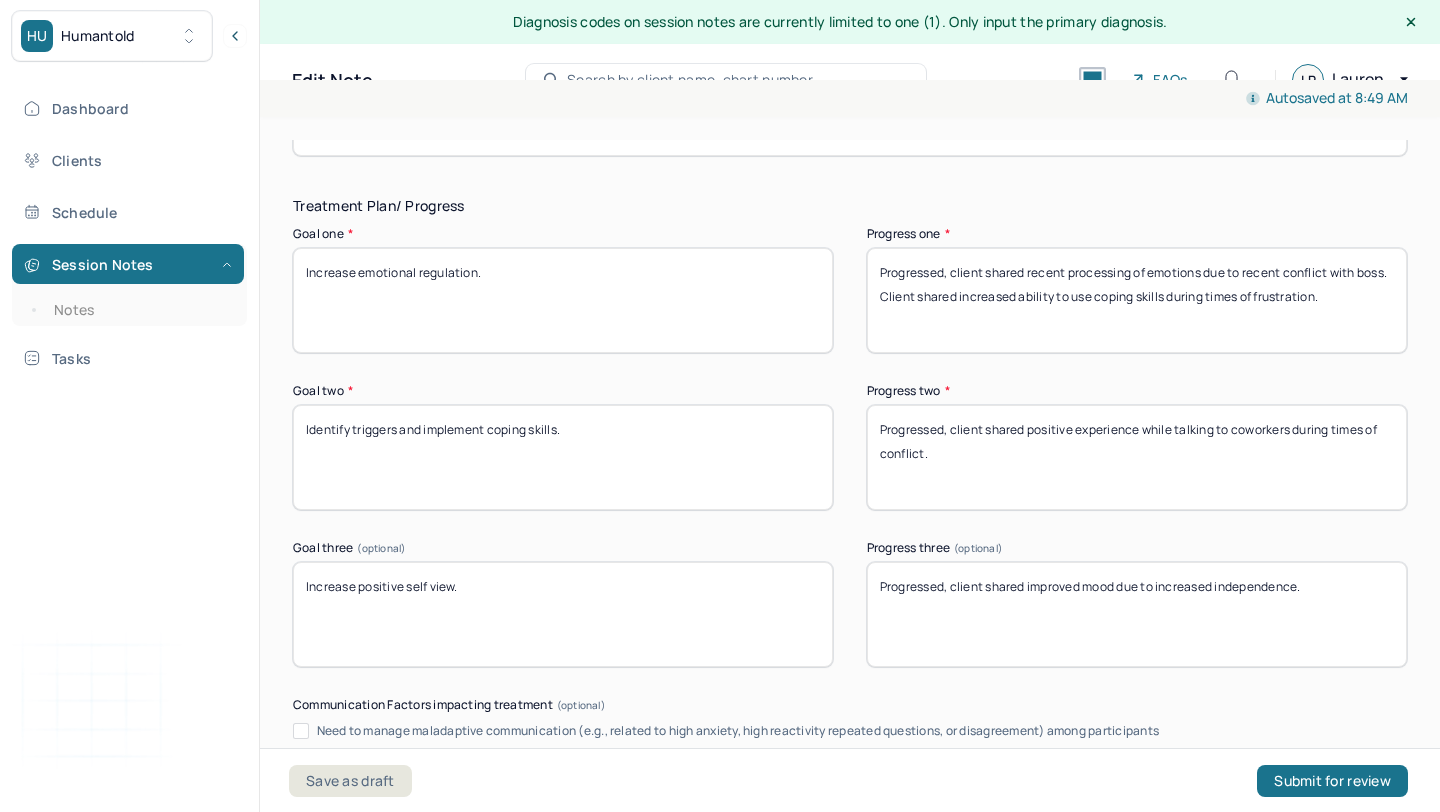 type on "Progressed, client shared positive experience while talking to coworkers during times of conflict." 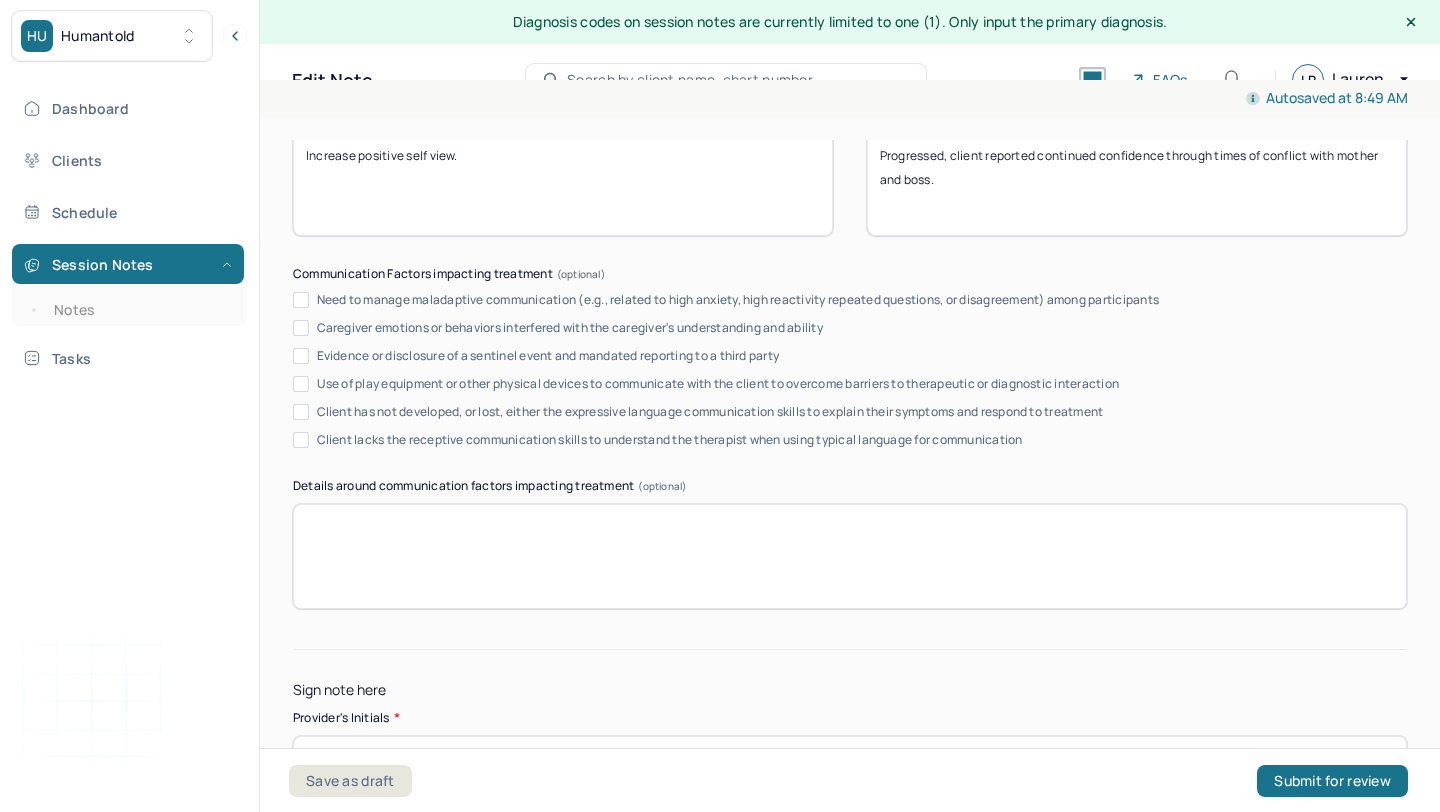 scroll, scrollTop: 3944, scrollLeft: 0, axis: vertical 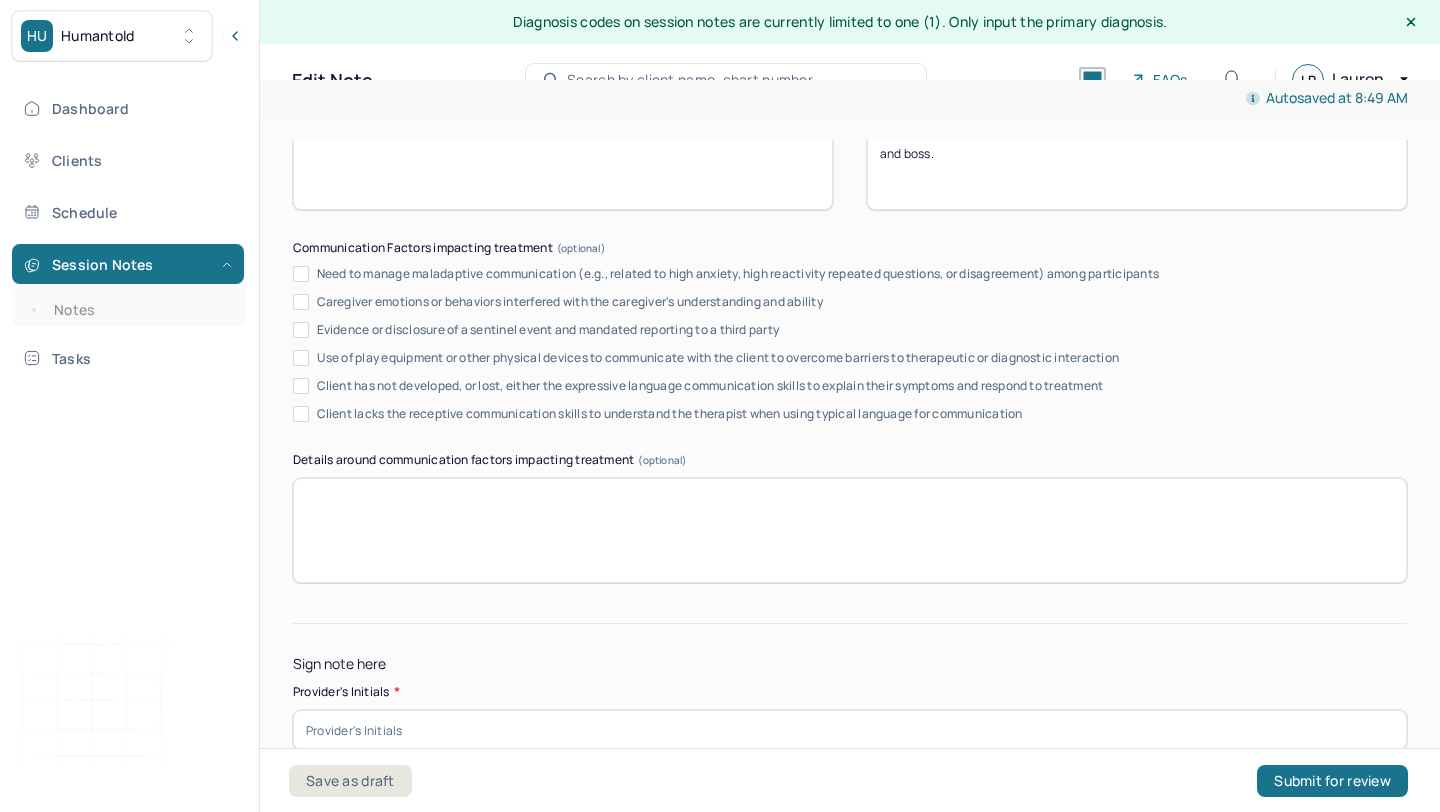 type on "Progressed, client reported continued confidence through times of conflict with mother and boss." 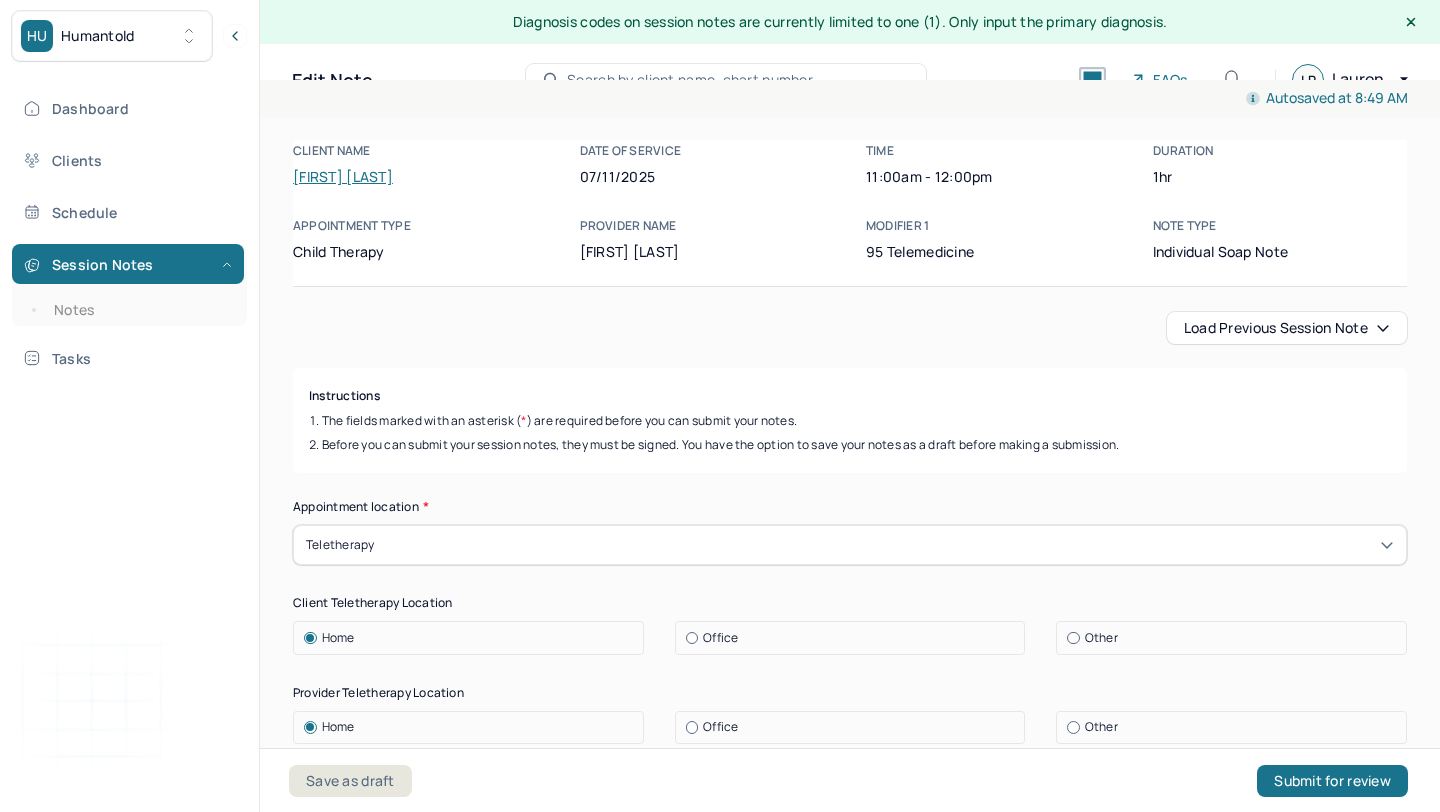 scroll, scrollTop: 0, scrollLeft: 0, axis: both 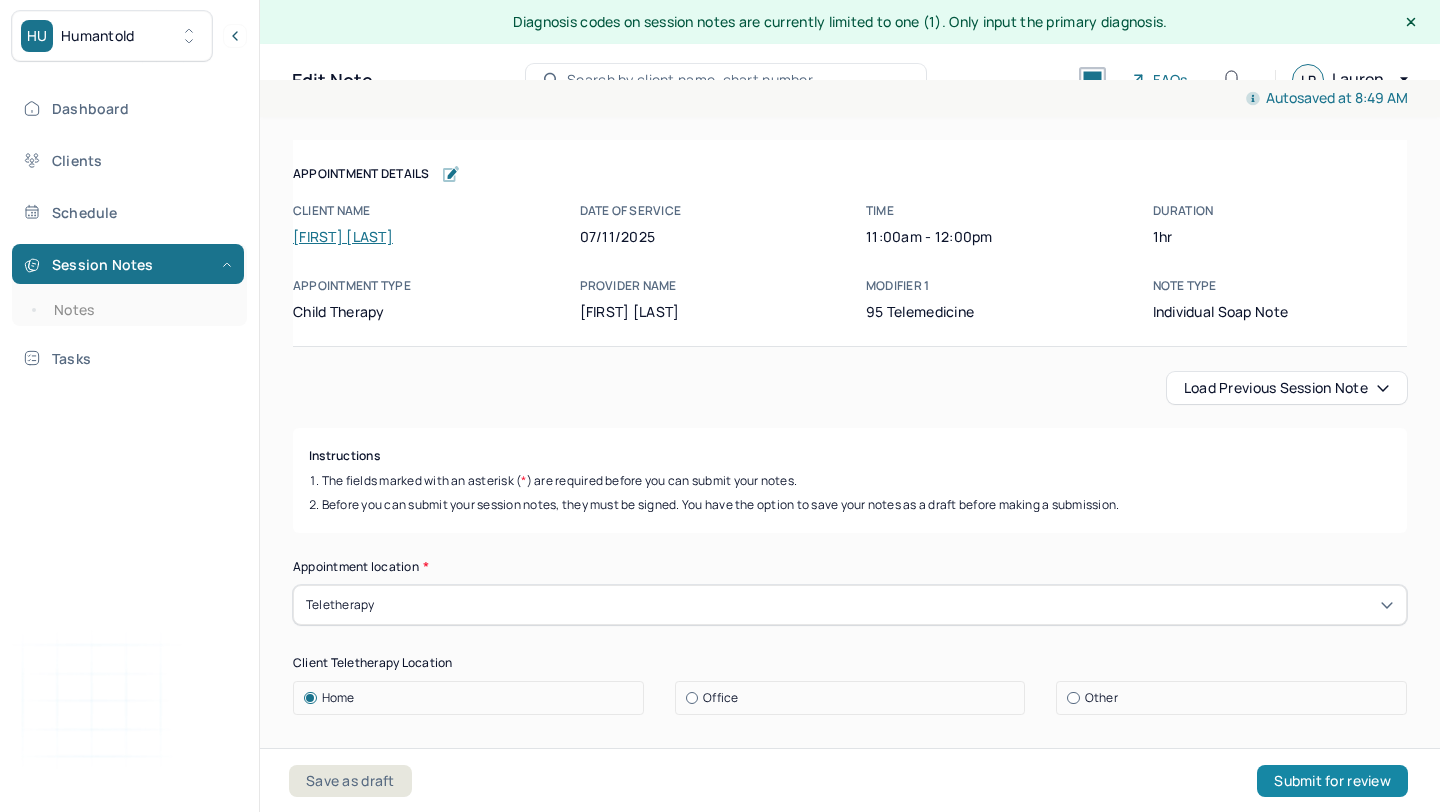 type on "lp1" 